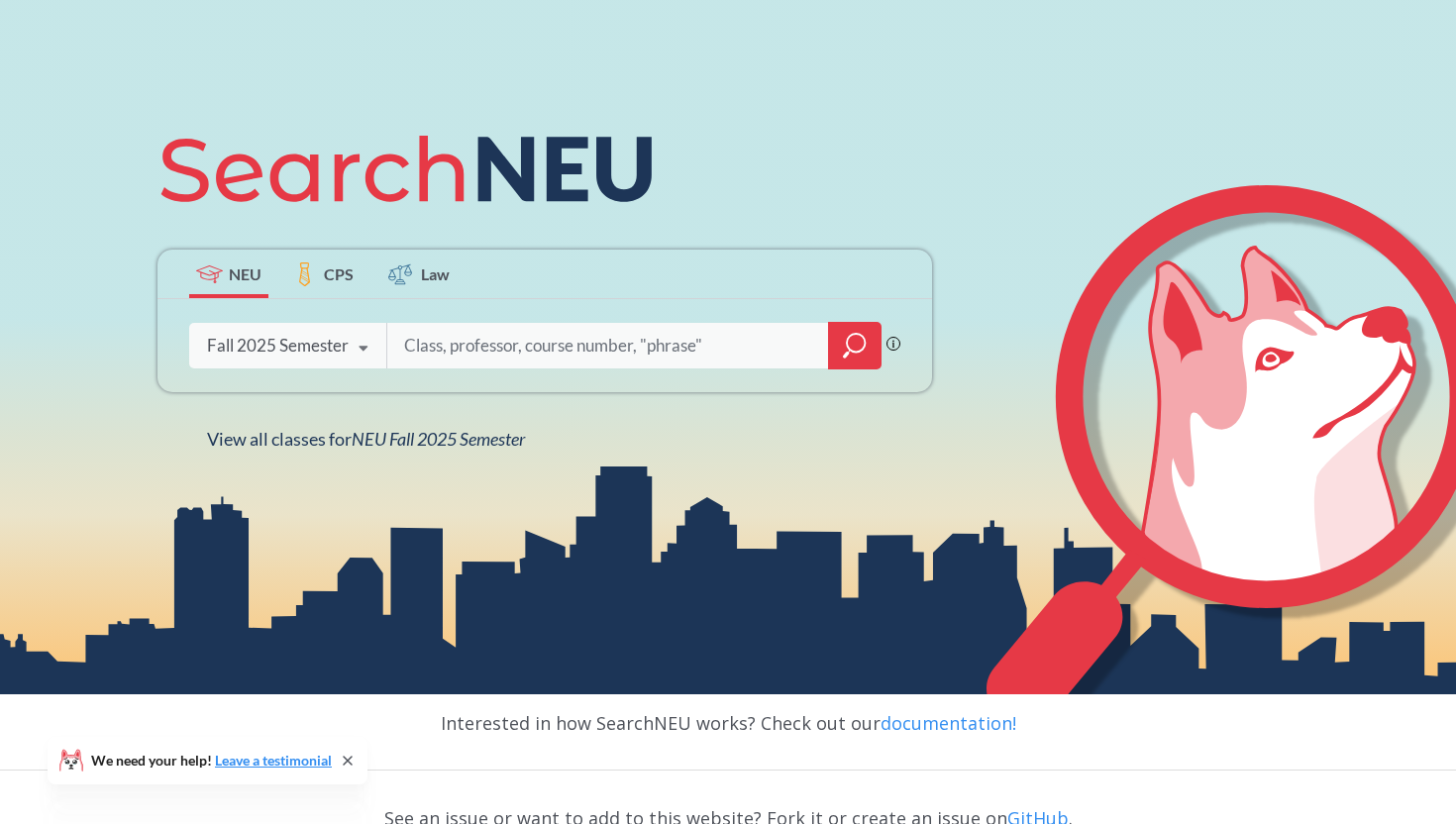scroll, scrollTop: 204, scrollLeft: 0, axis: vertical 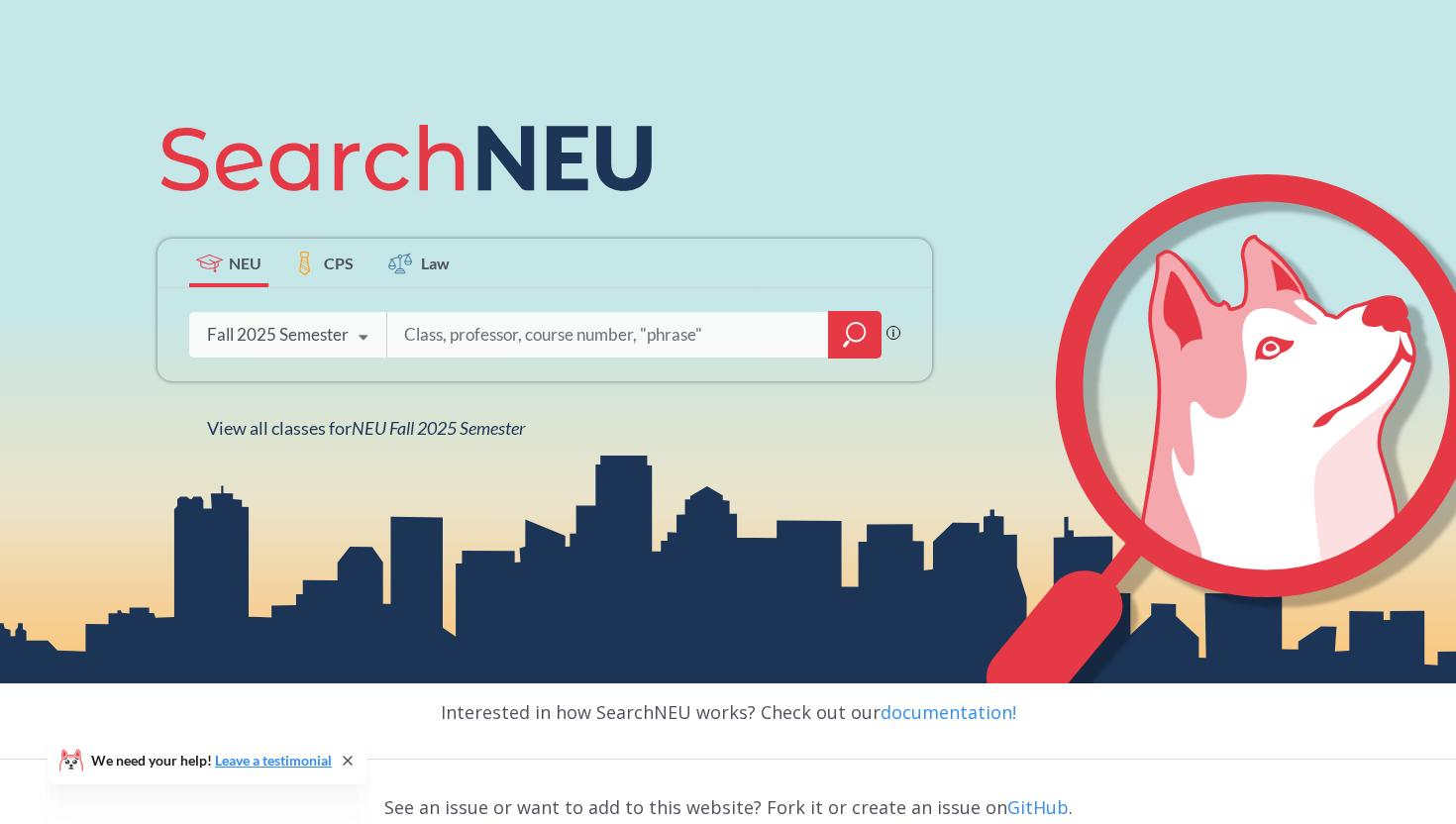 click on "CPS" at bounding box center [324, 262] 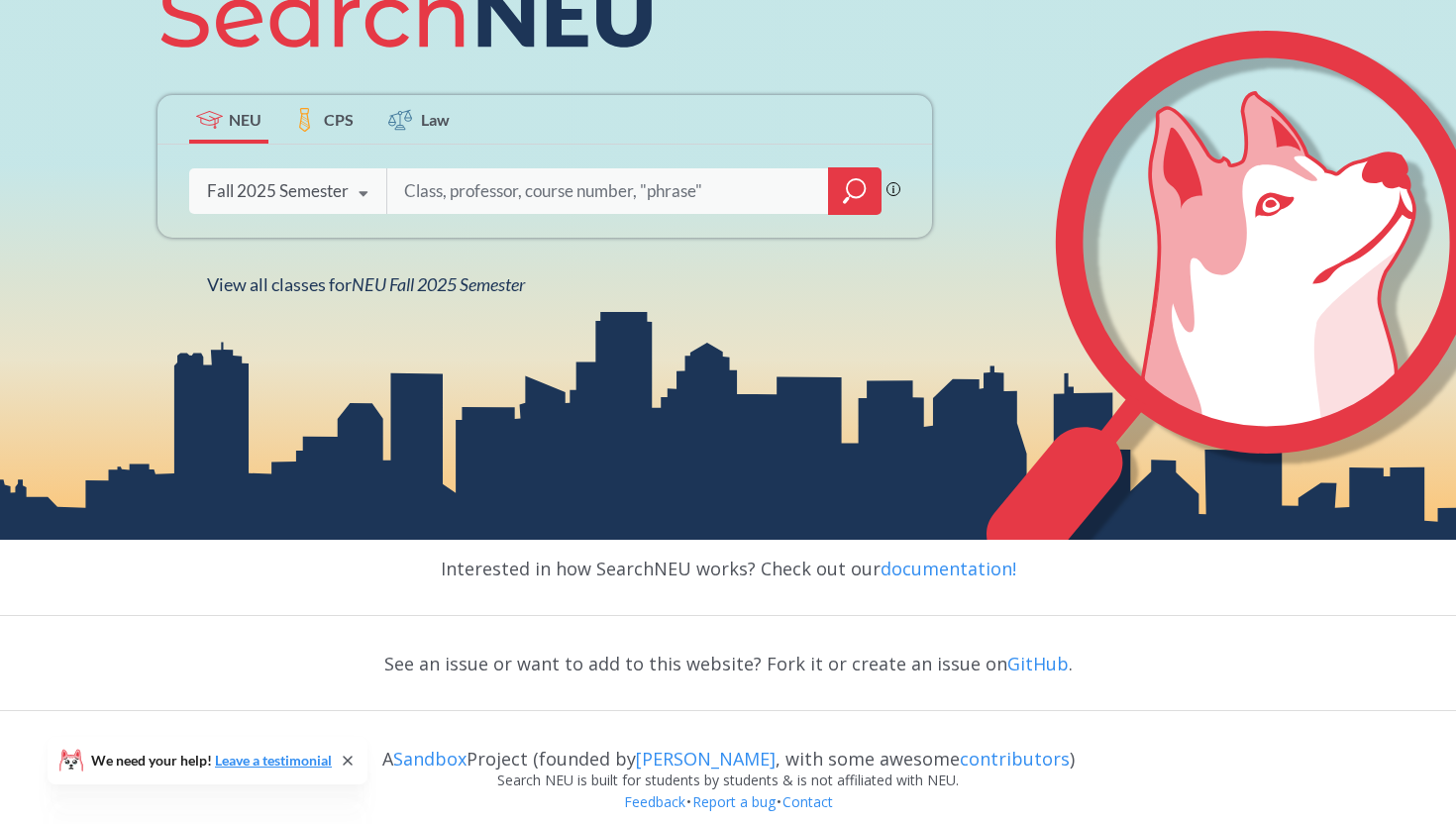 scroll, scrollTop: 347, scrollLeft: 0, axis: vertical 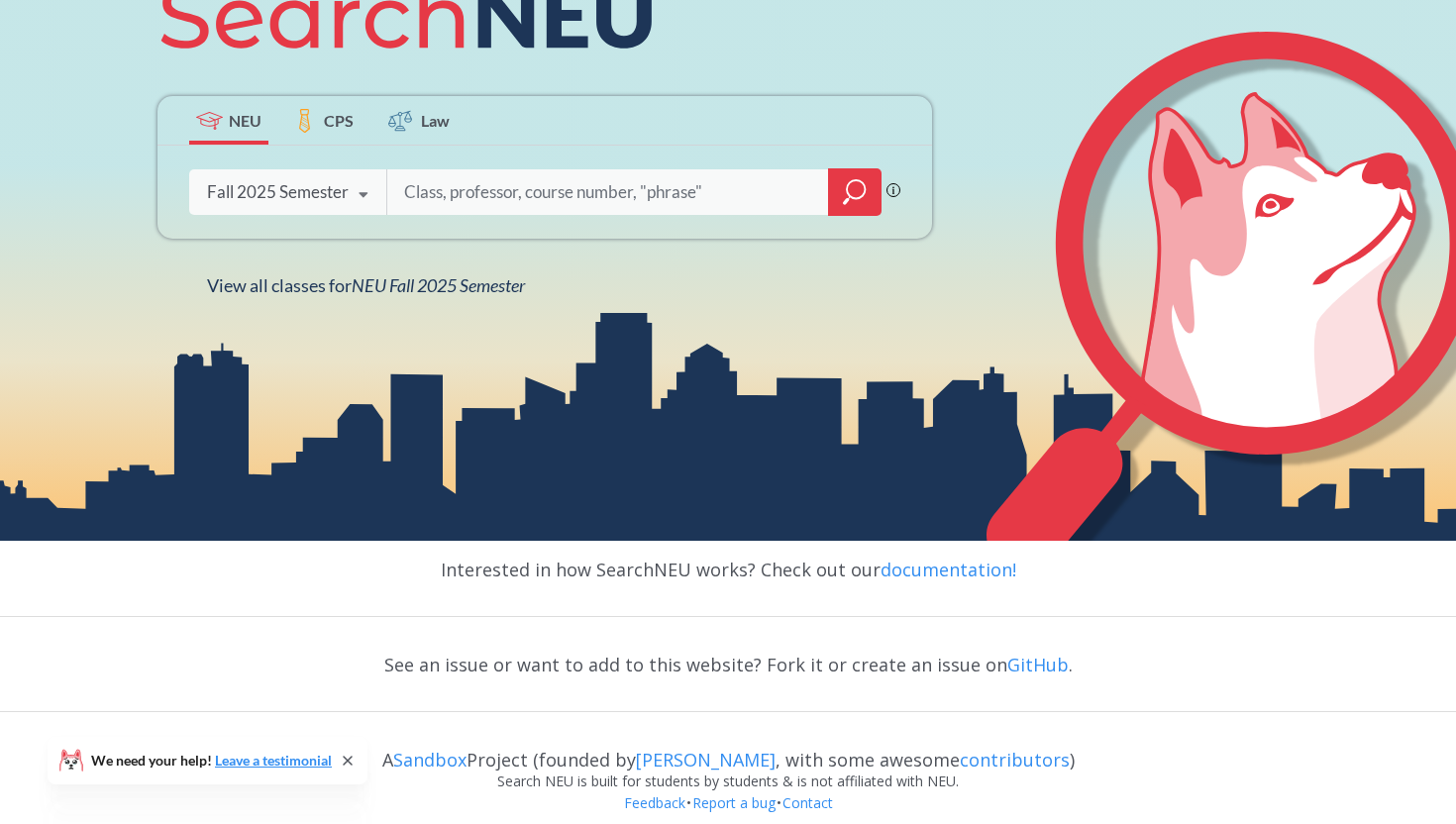 click on "Law" at bounding box center [435, 120] 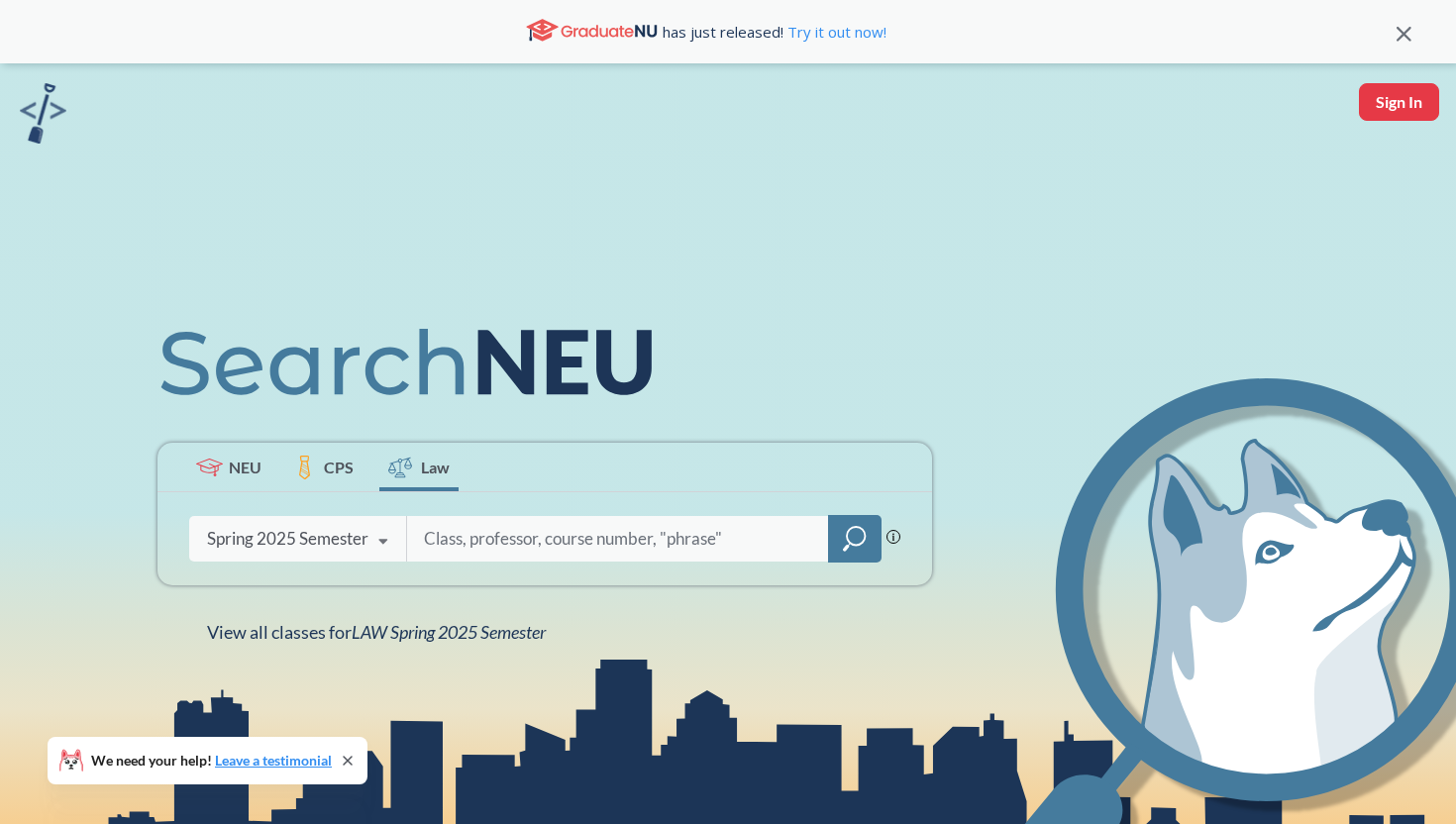 click on "CPS" at bounding box center [339, 466] 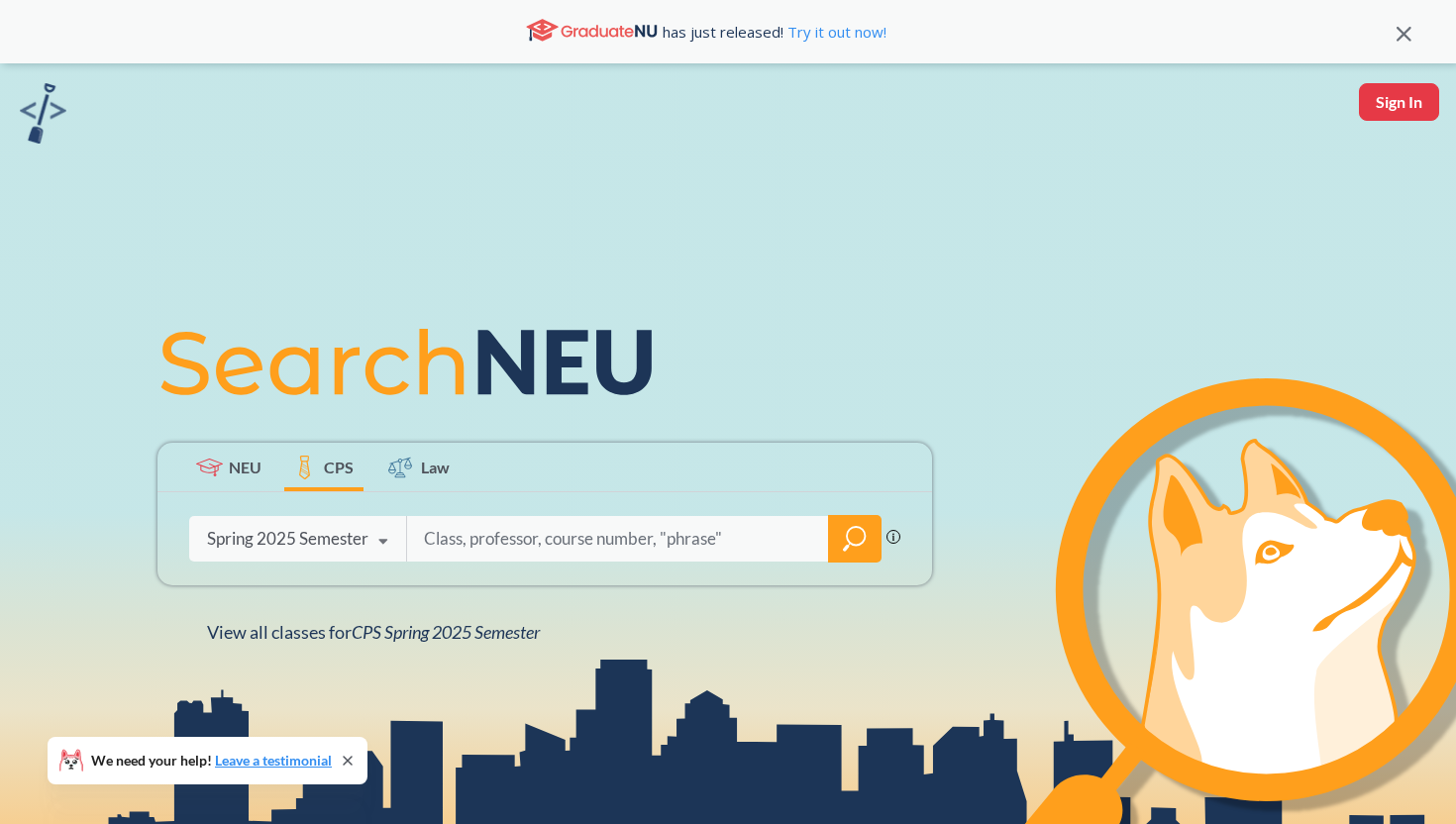 click at bounding box center [383, 542] 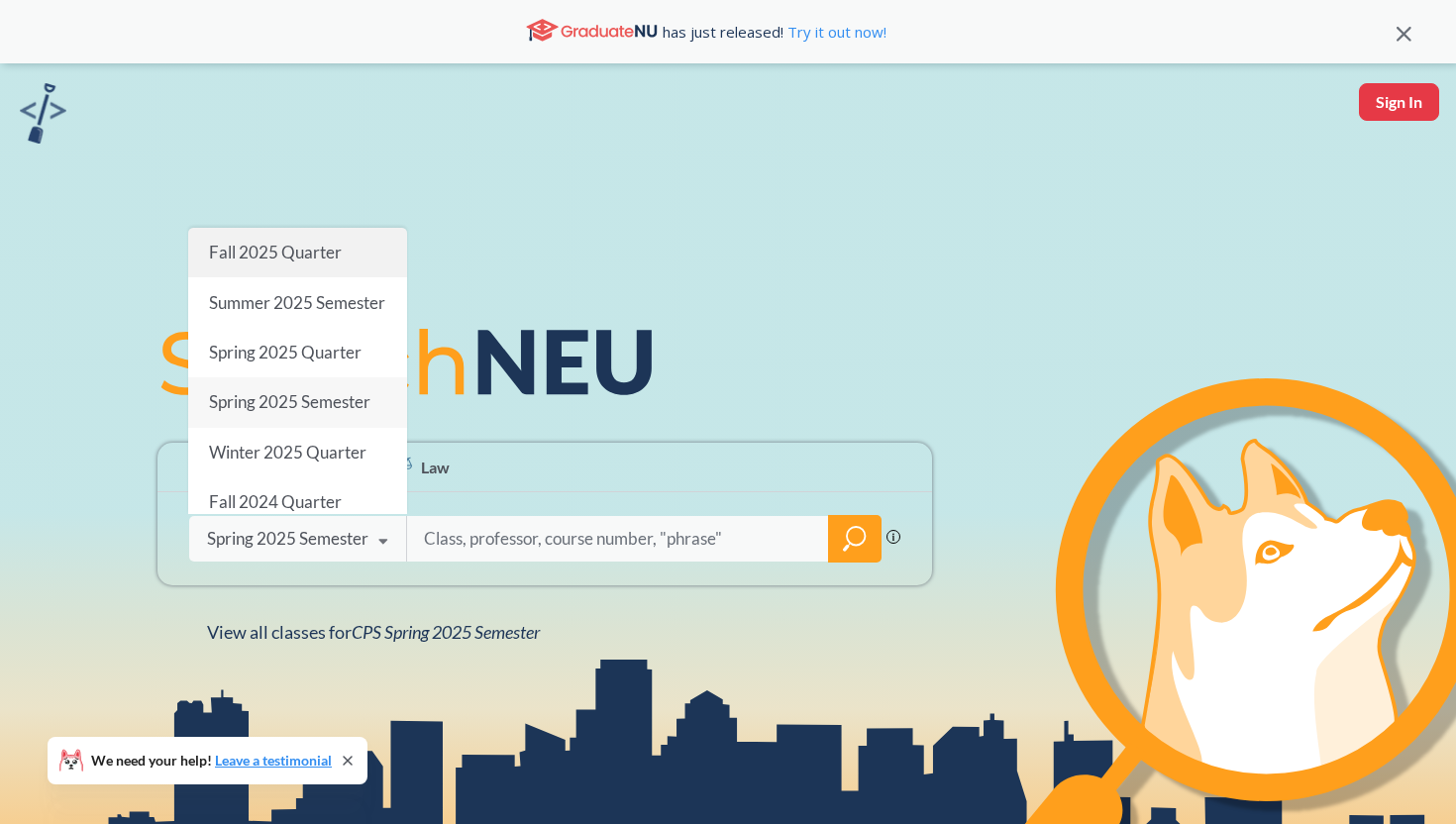 click on "Fall 2025 Quarter" at bounding box center (275, 252) 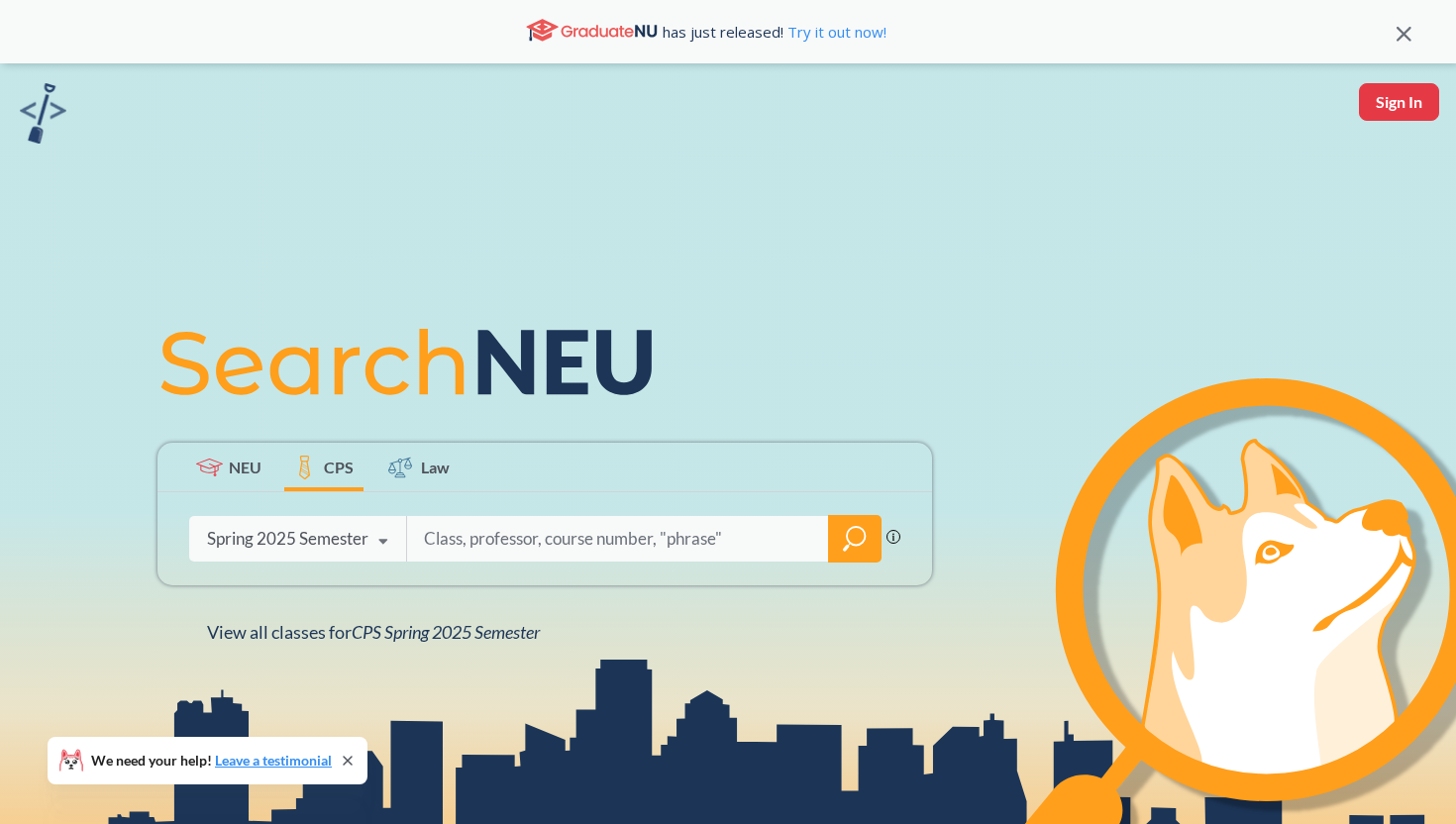 click at bounding box center [618, 539] 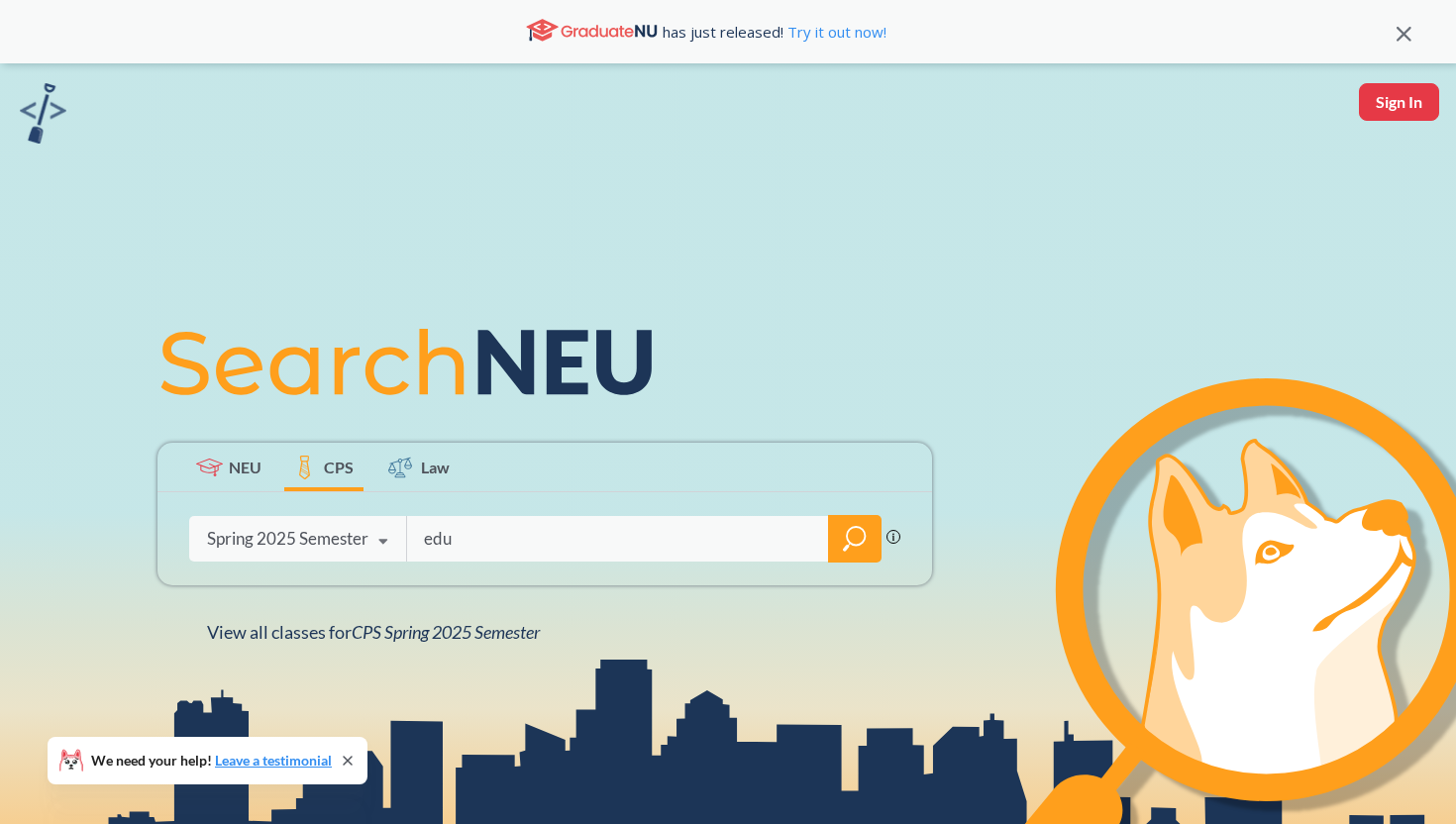 type on "edu" 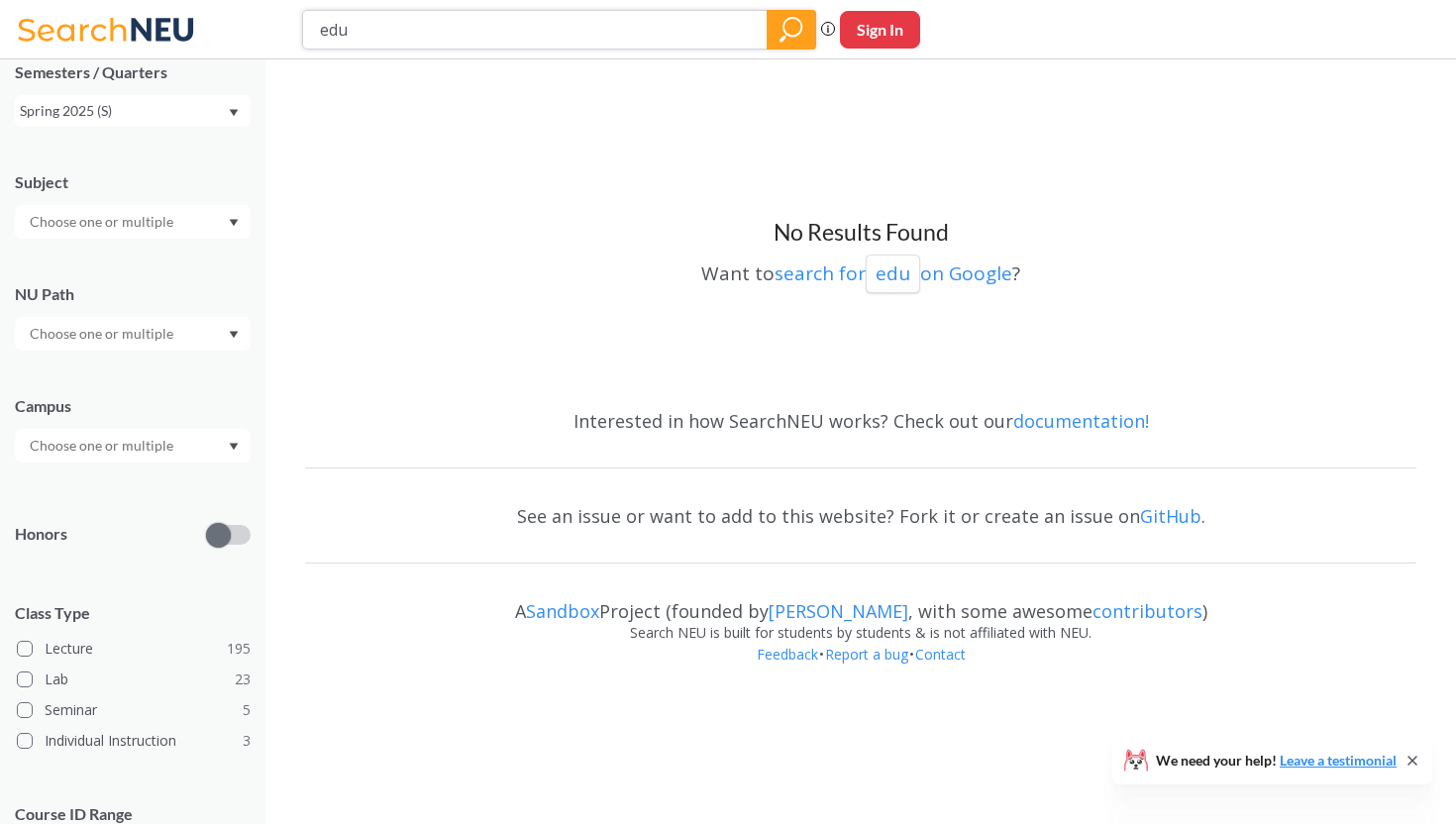 scroll, scrollTop: 0, scrollLeft: 0, axis: both 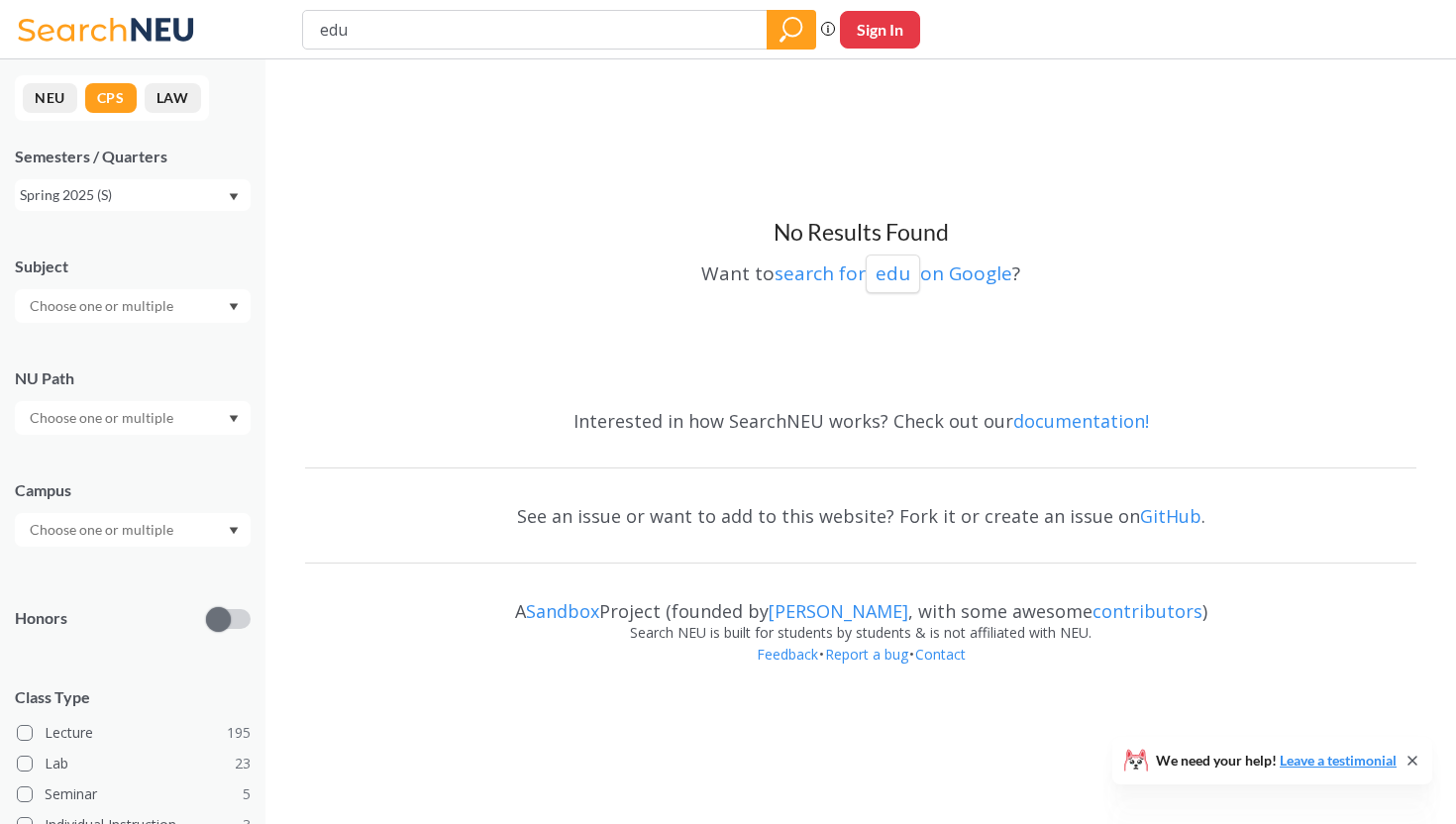 click on "Subject" at bounding box center [133, 266] 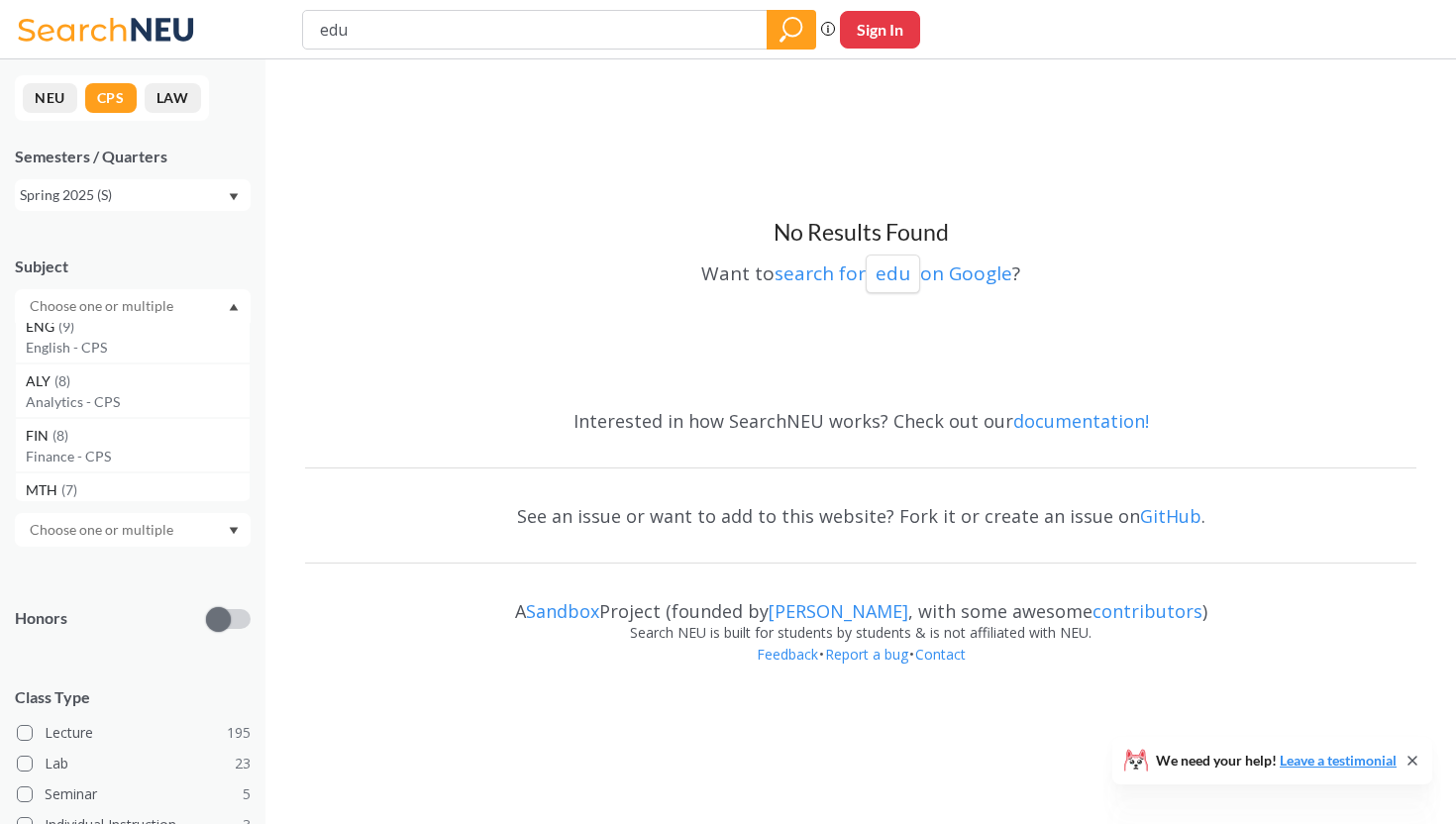 scroll, scrollTop: 451, scrollLeft: 0, axis: vertical 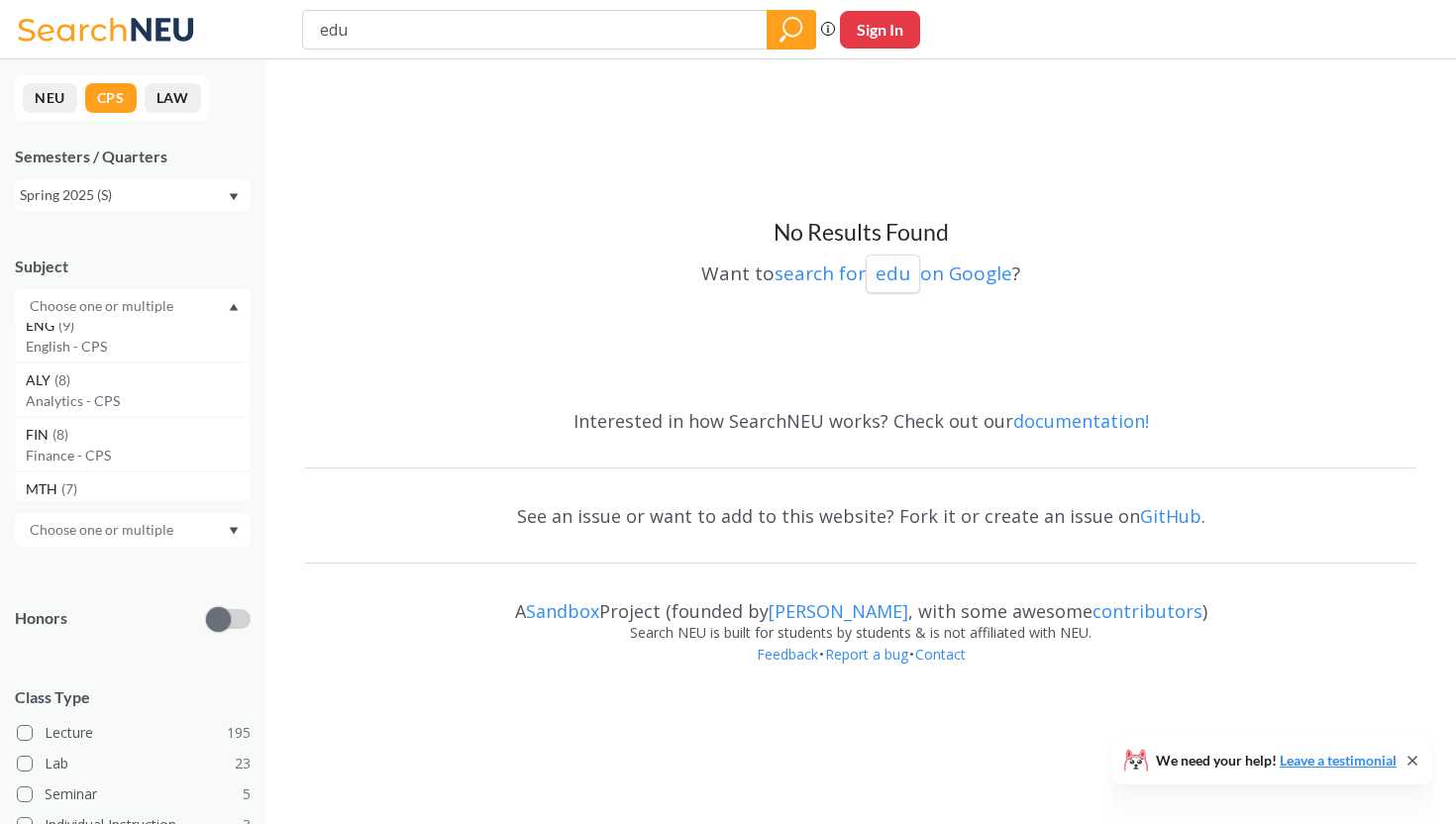 click at bounding box center (103, 306) 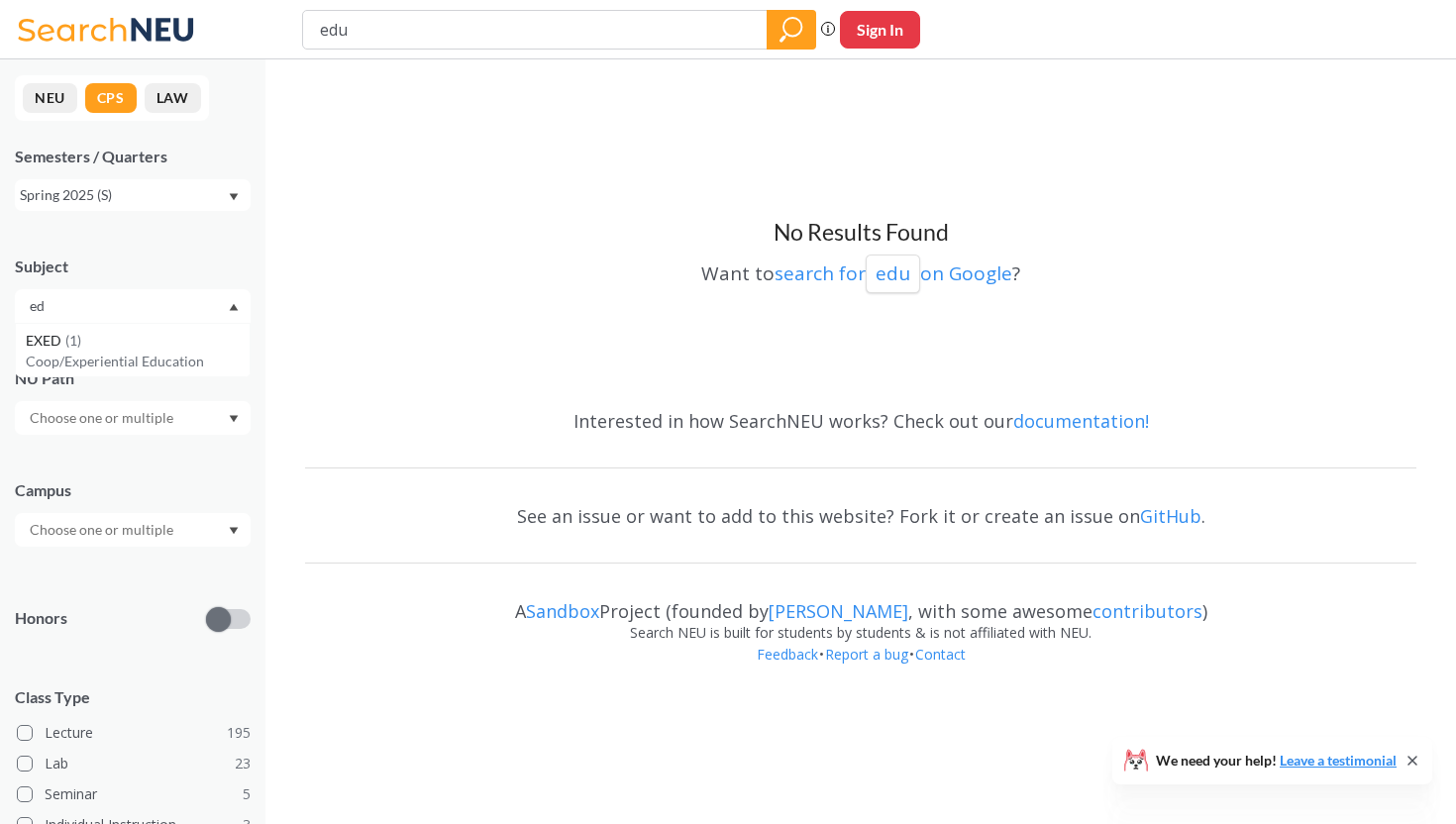 scroll, scrollTop: 0, scrollLeft: 0, axis: both 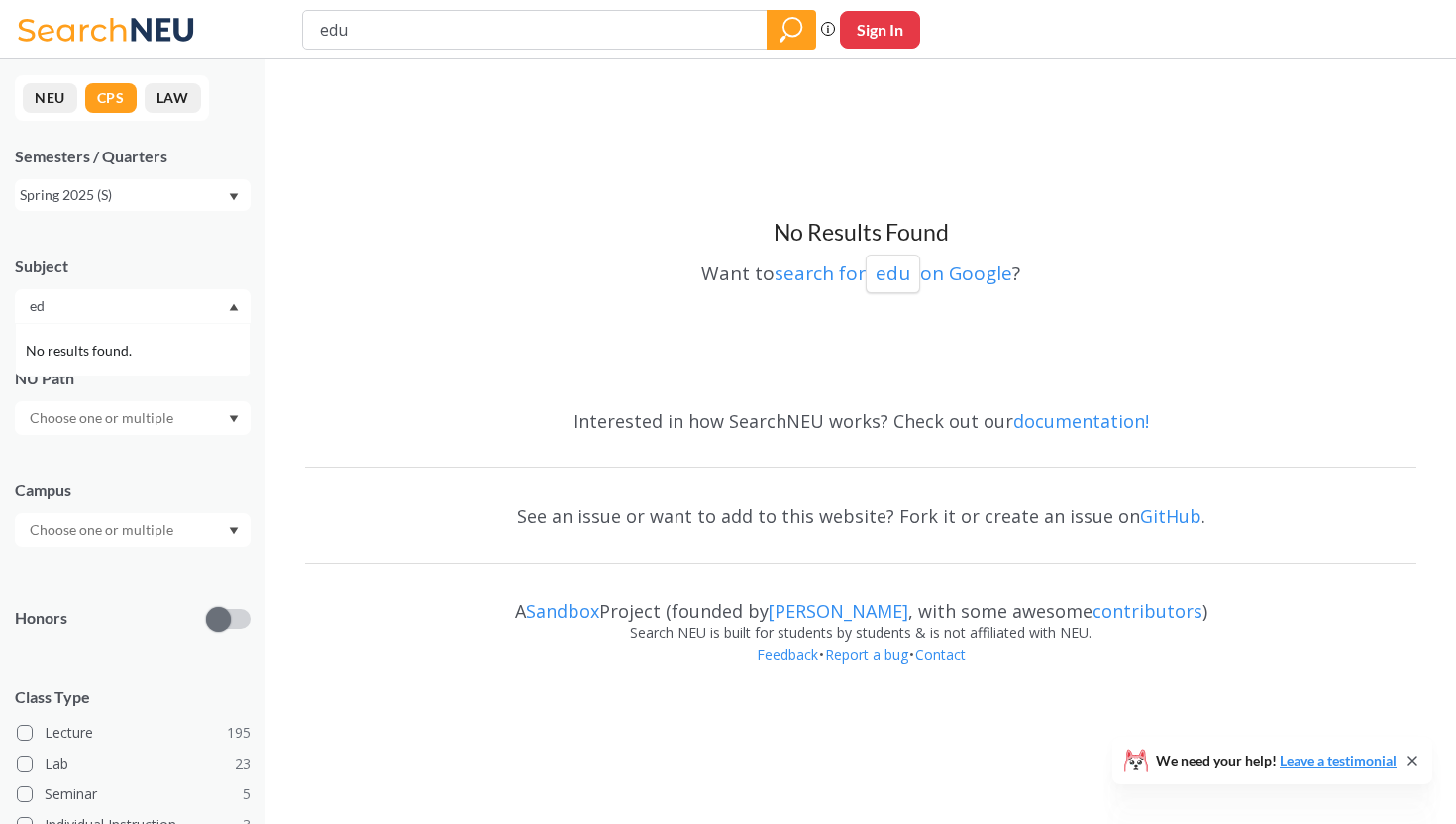 type on "e" 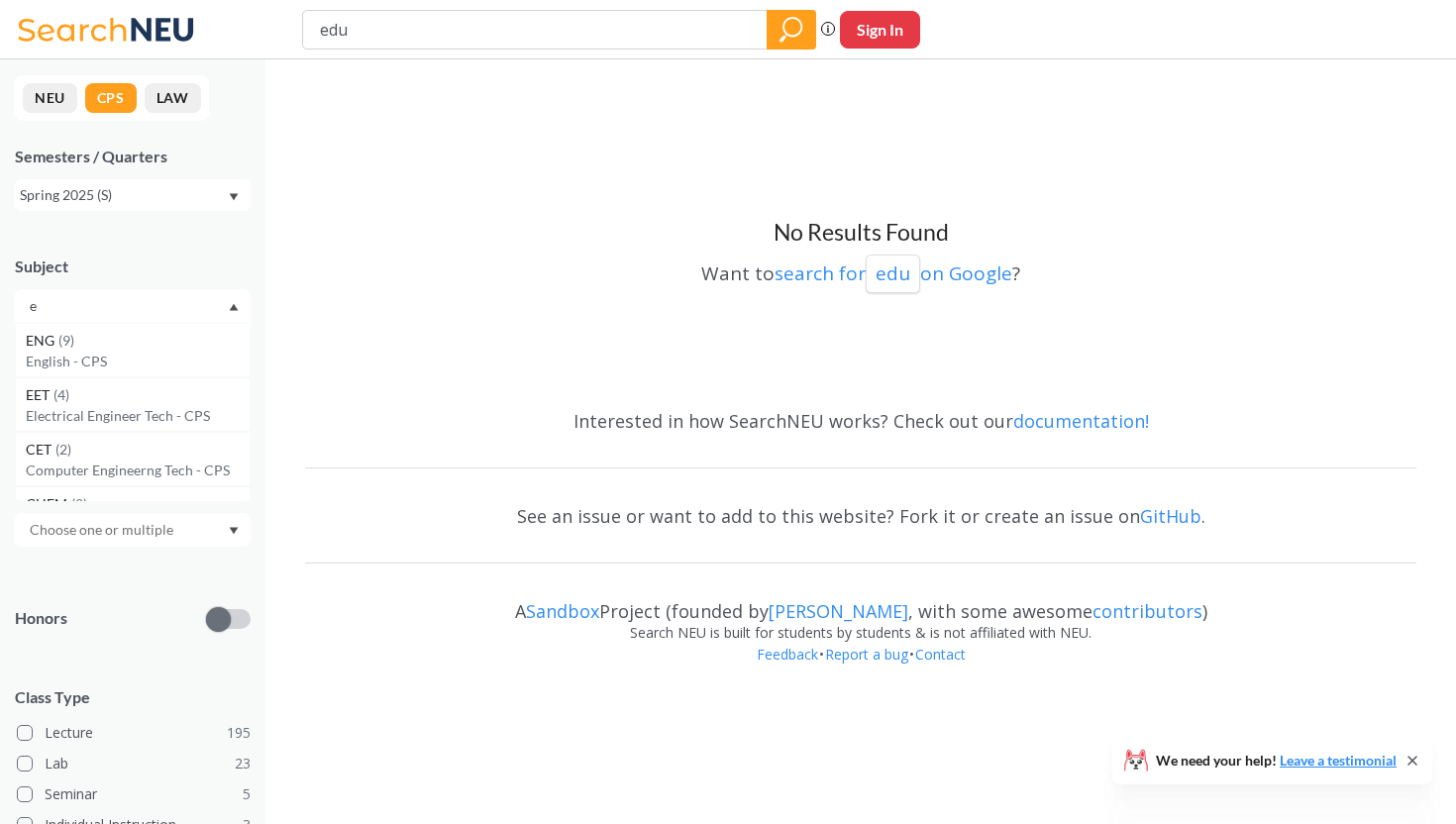 type 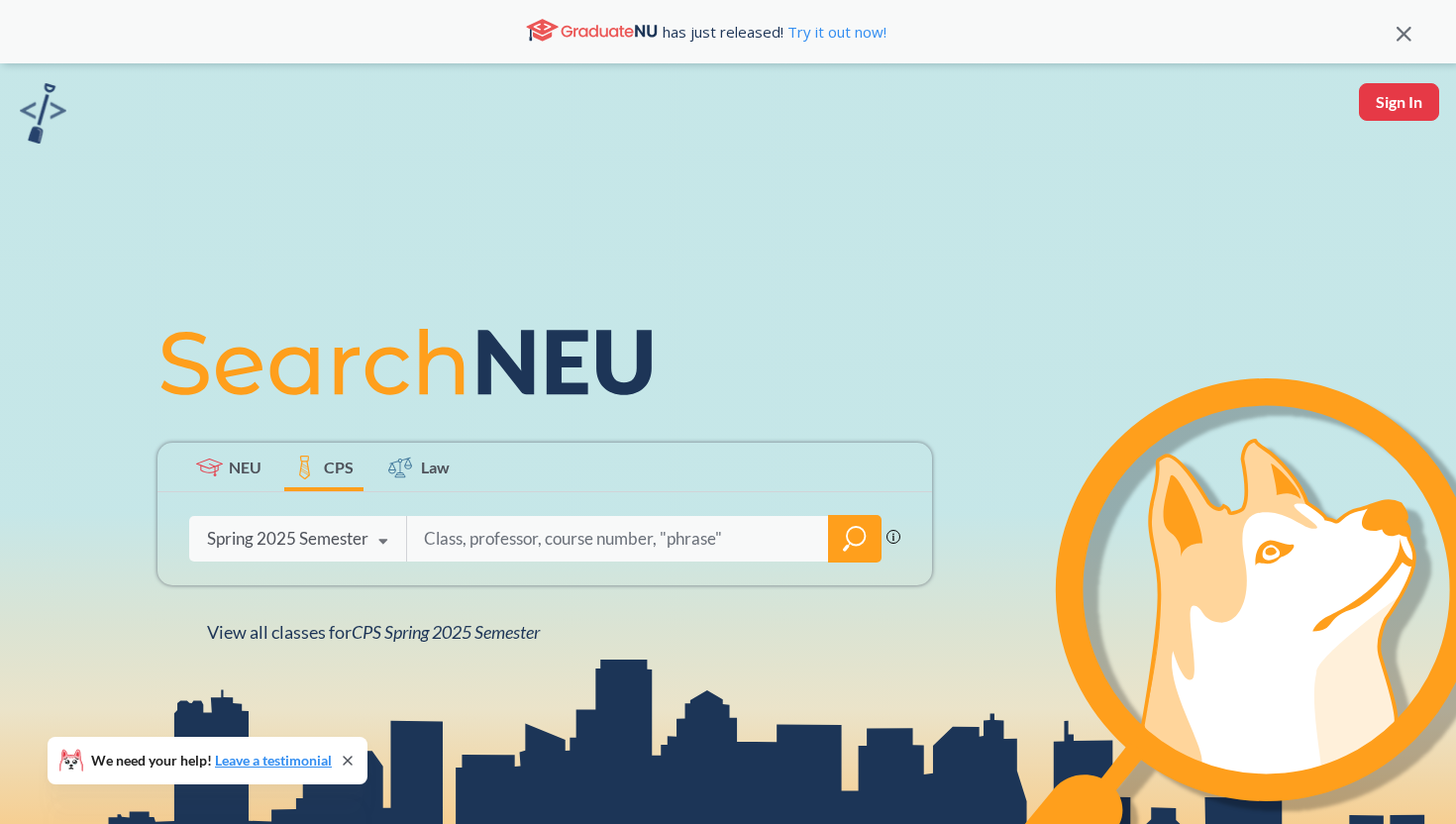 click at bounding box center (383, 542) 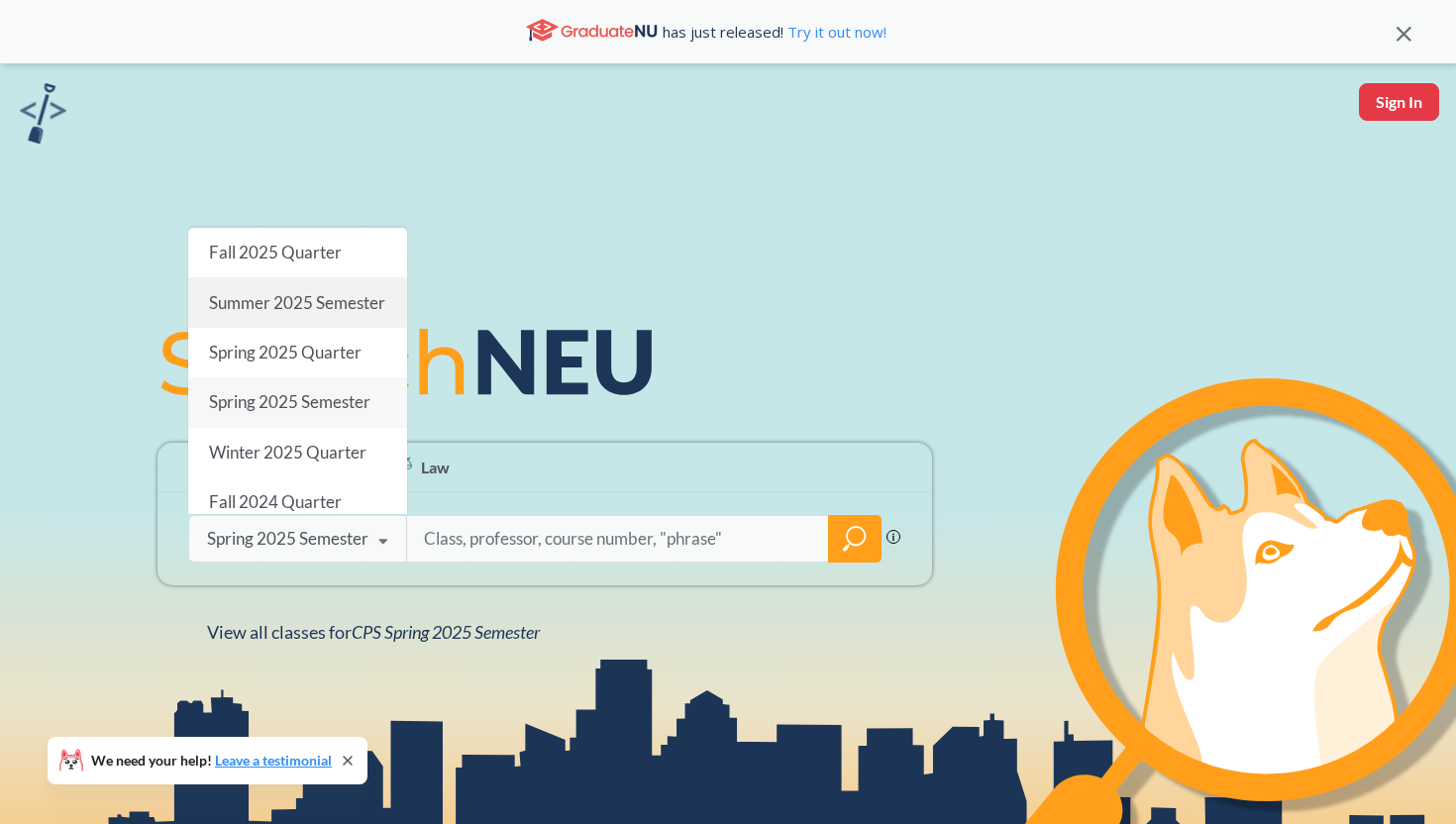 scroll, scrollTop: 53, scrollLeft: 0, axis: vertical 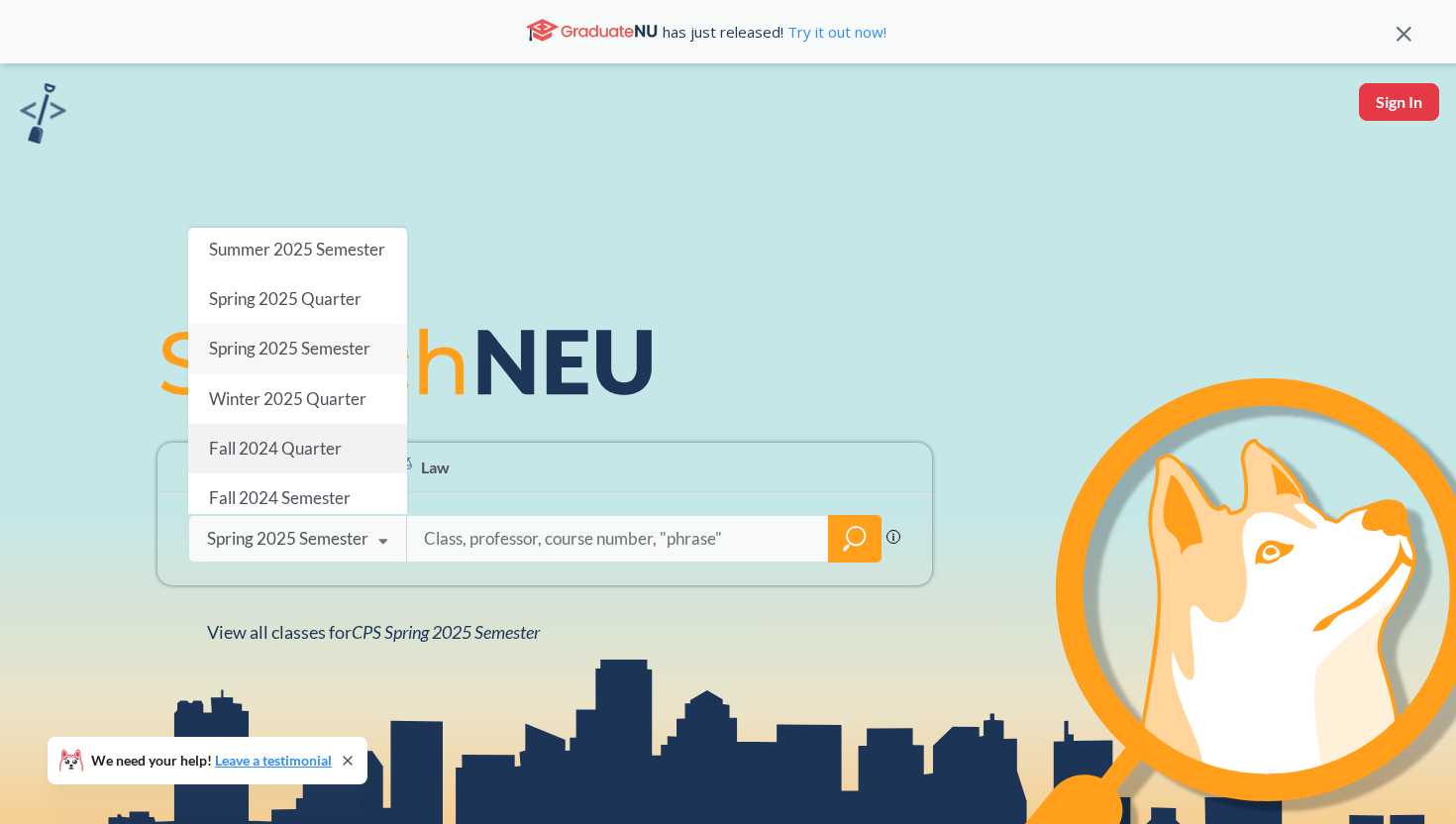 click on "Fall 2024 Quarter" at bounding box center [275, 448] 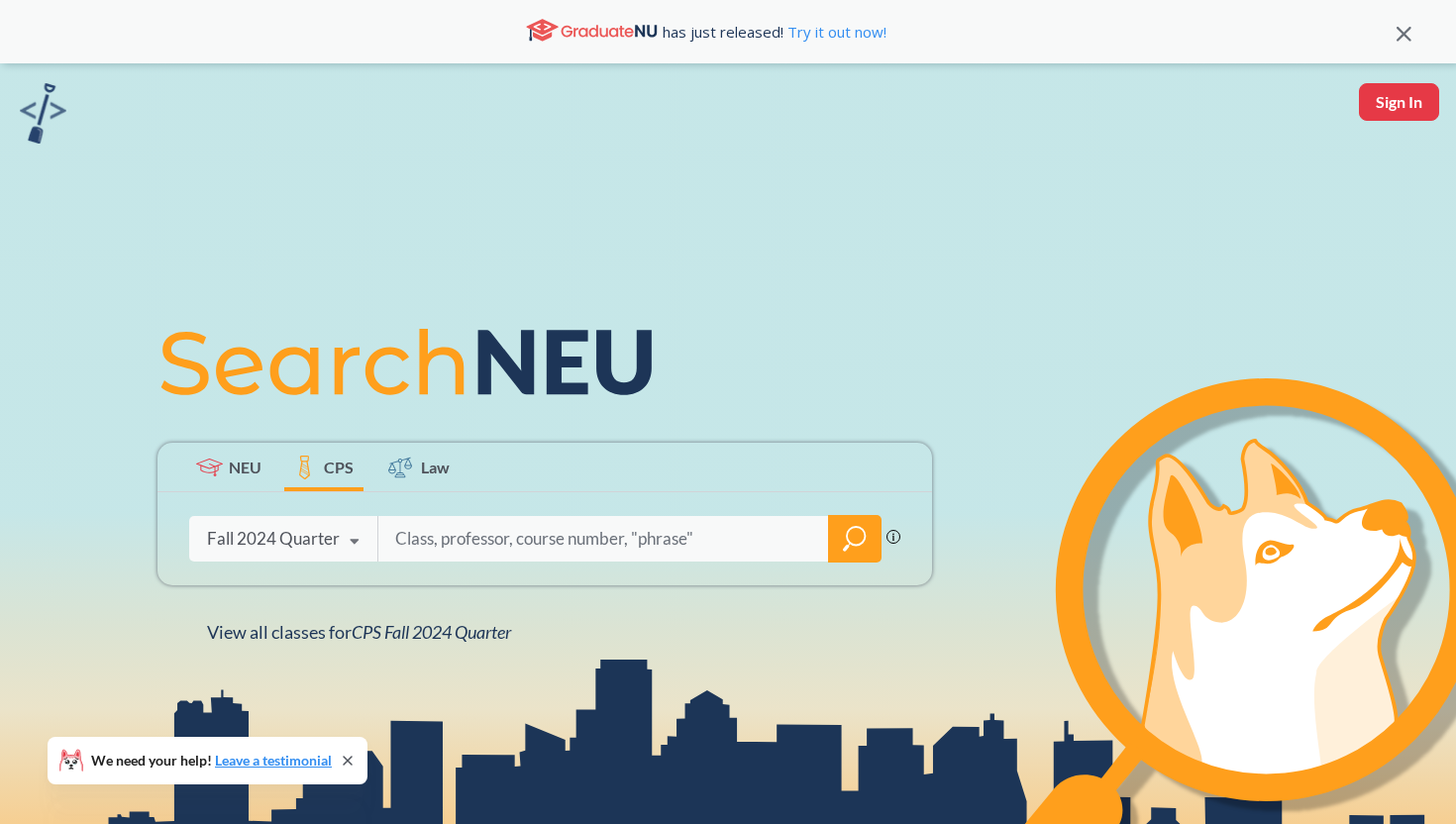 click at bounding box center (603, 539) 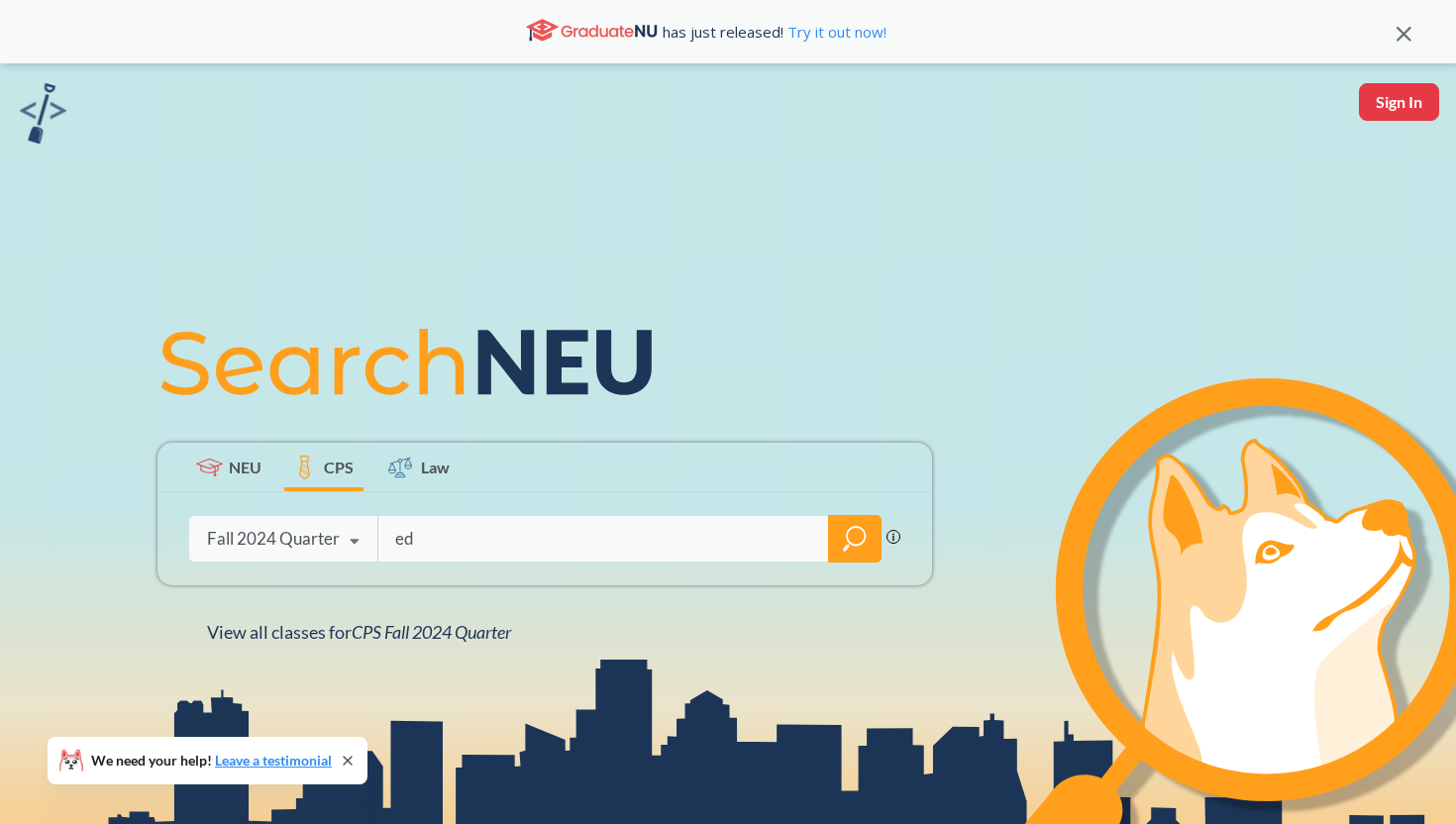 type on "edu" 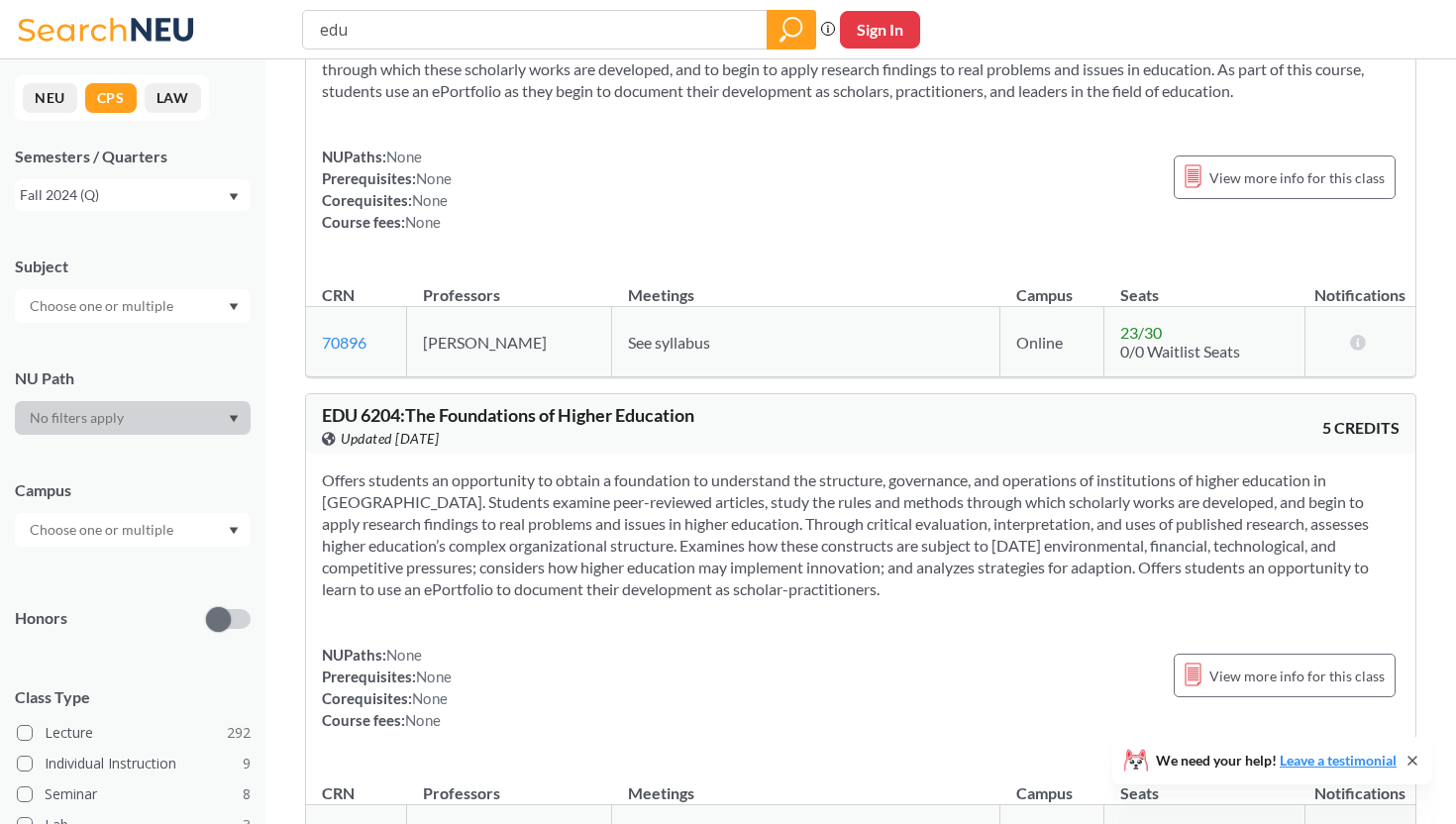 scroll, scrollTop: 1126, scrollLeft: 0, axis: vertical 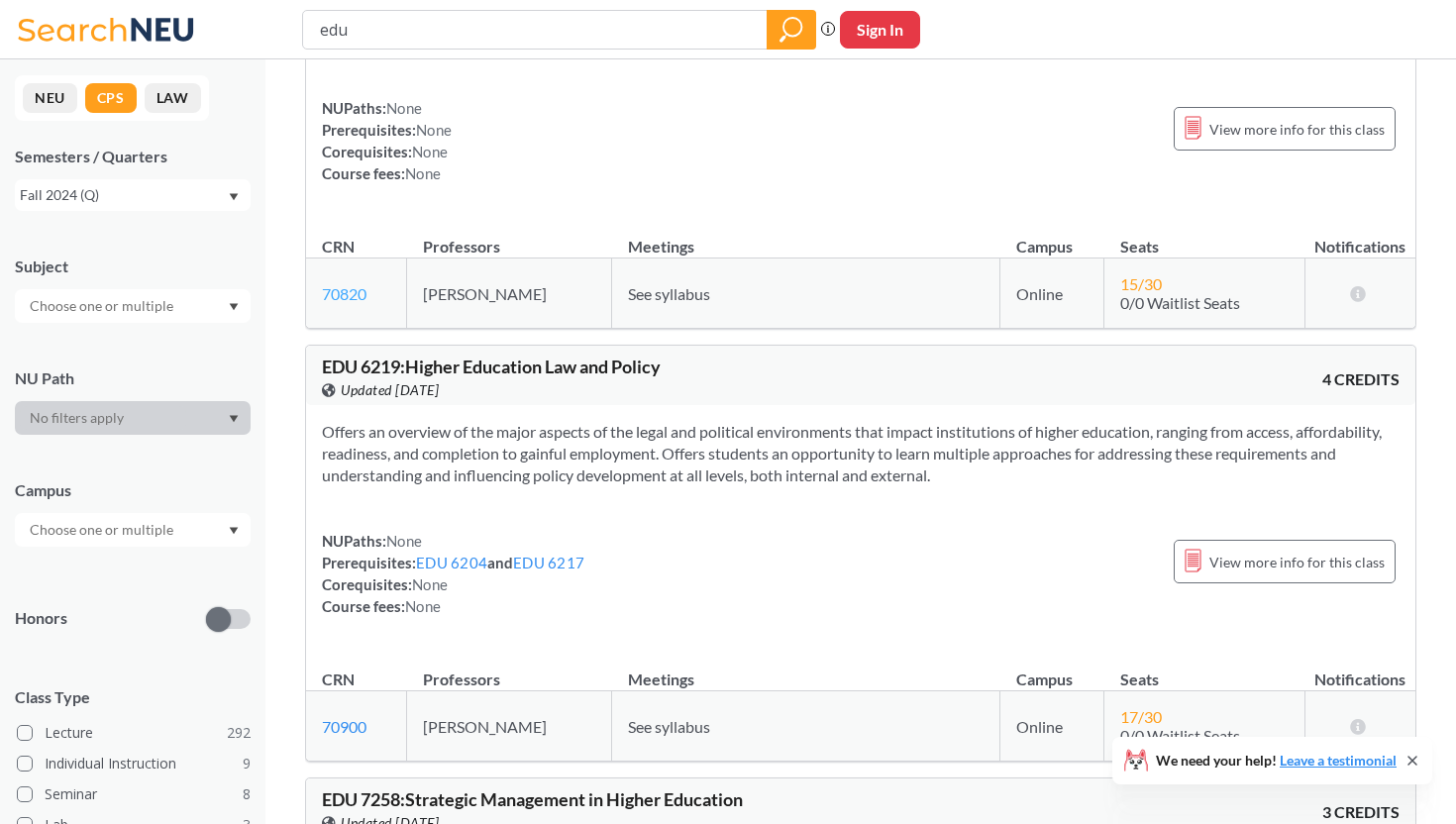 click on "70820" at bounding box center [344, 293] 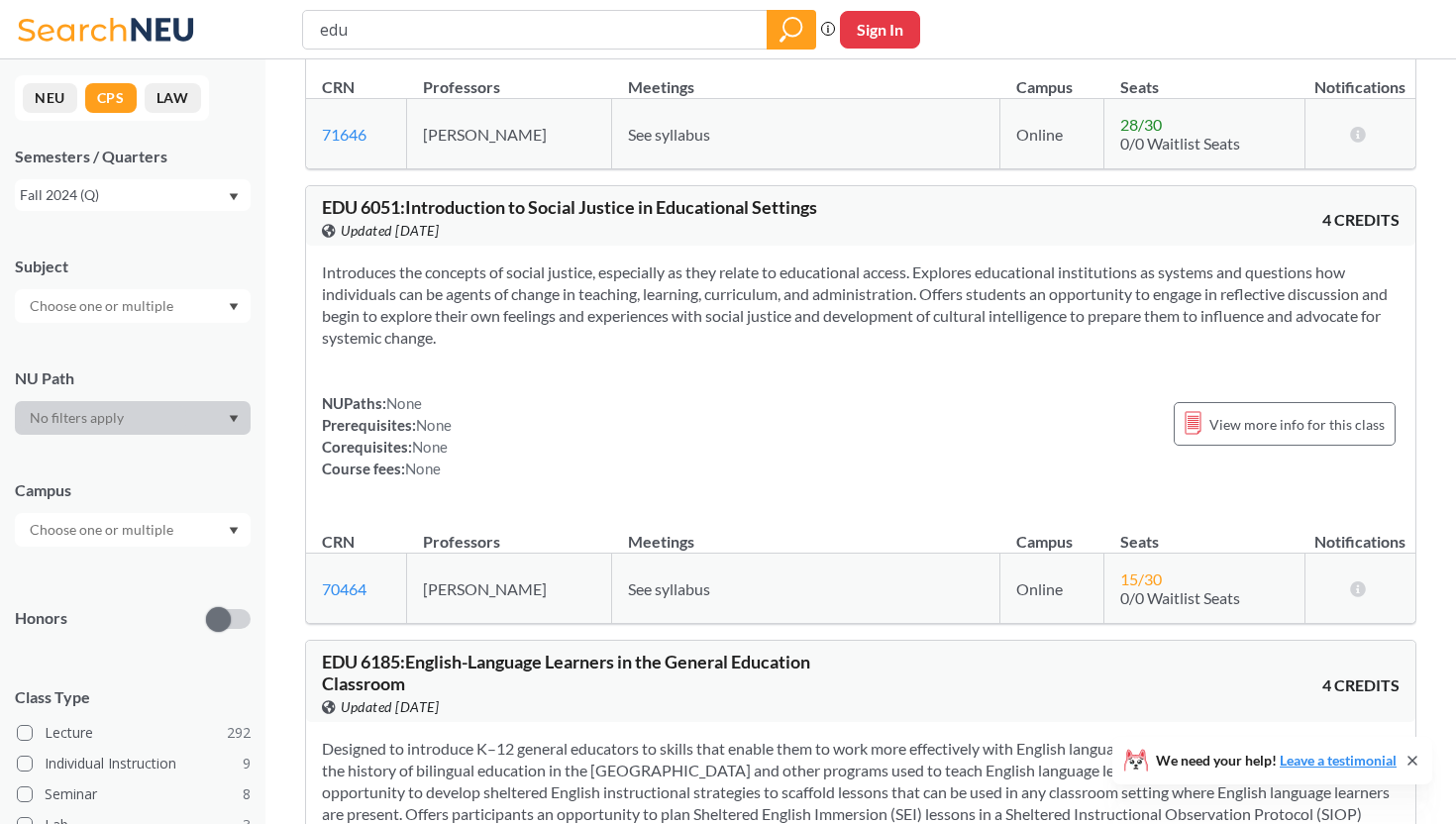 scroll, scrollTop: 4006, scrollLeft: 0, axis: vertical 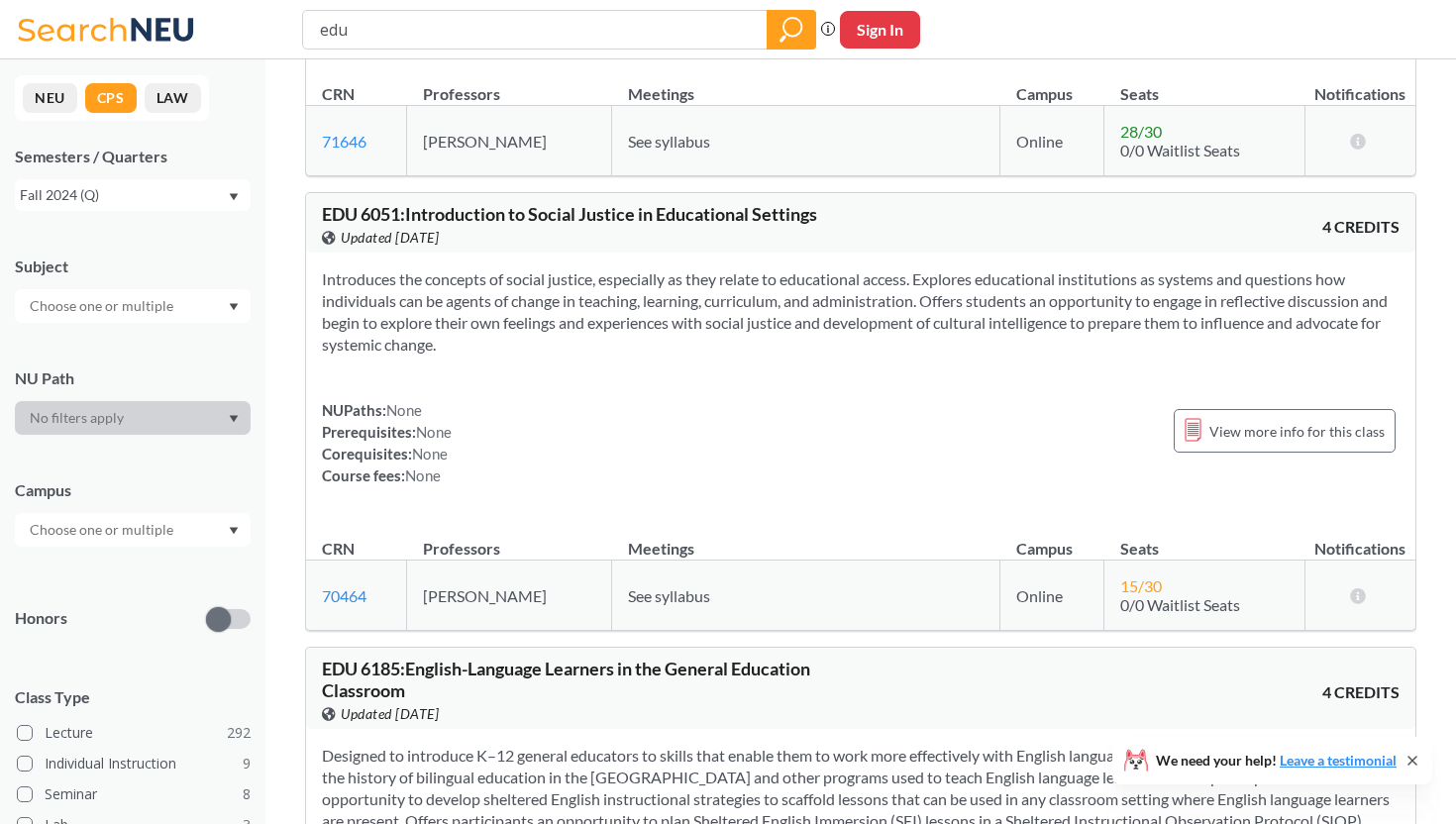 click on "70464 View this section on Banner." at bounding box center (357, 595) 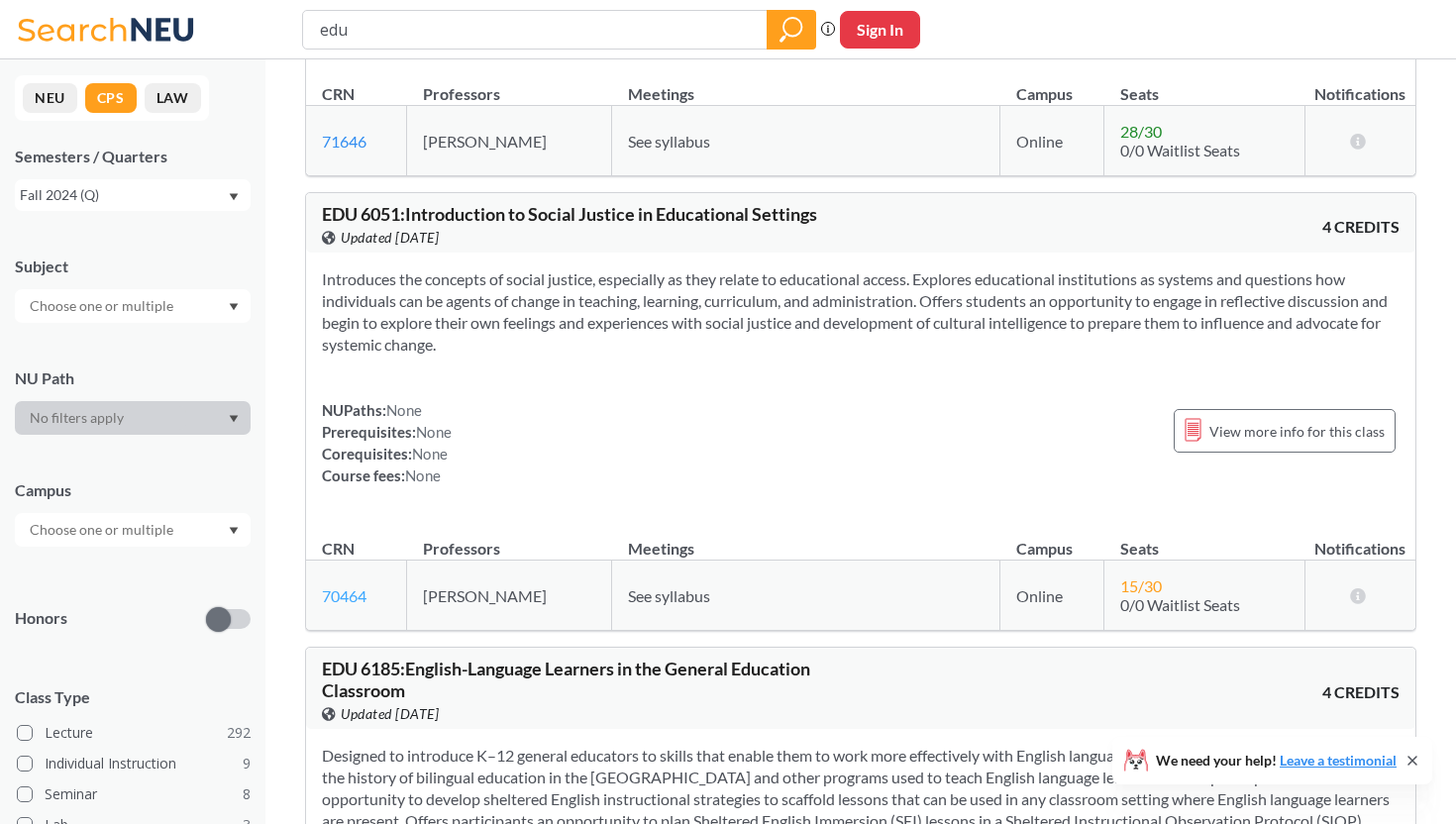 click on "70464" at bounding box center (344, 595) 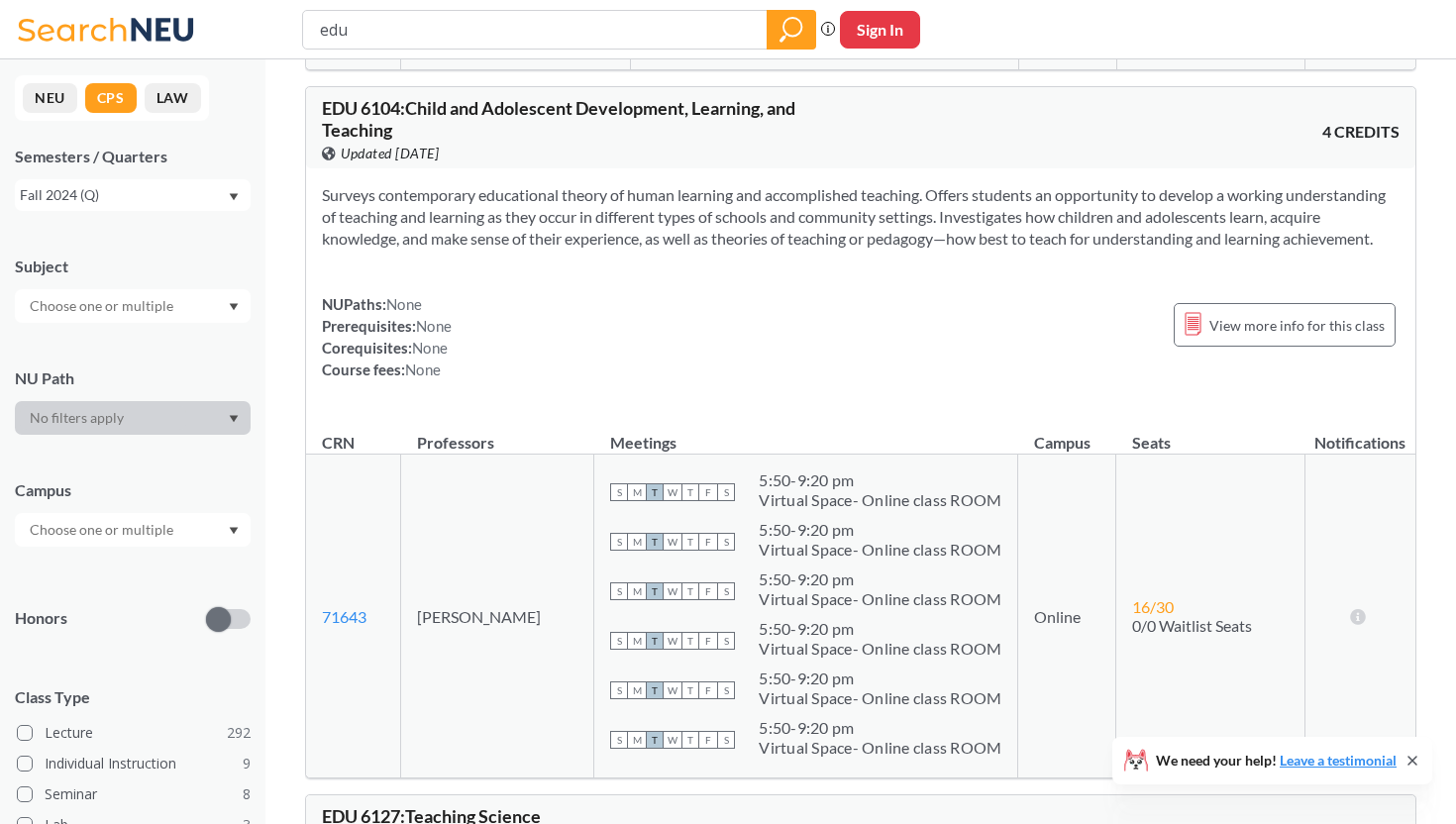 scroll, scrollTop: 16804, scrollLeft: 0, axis: vertical 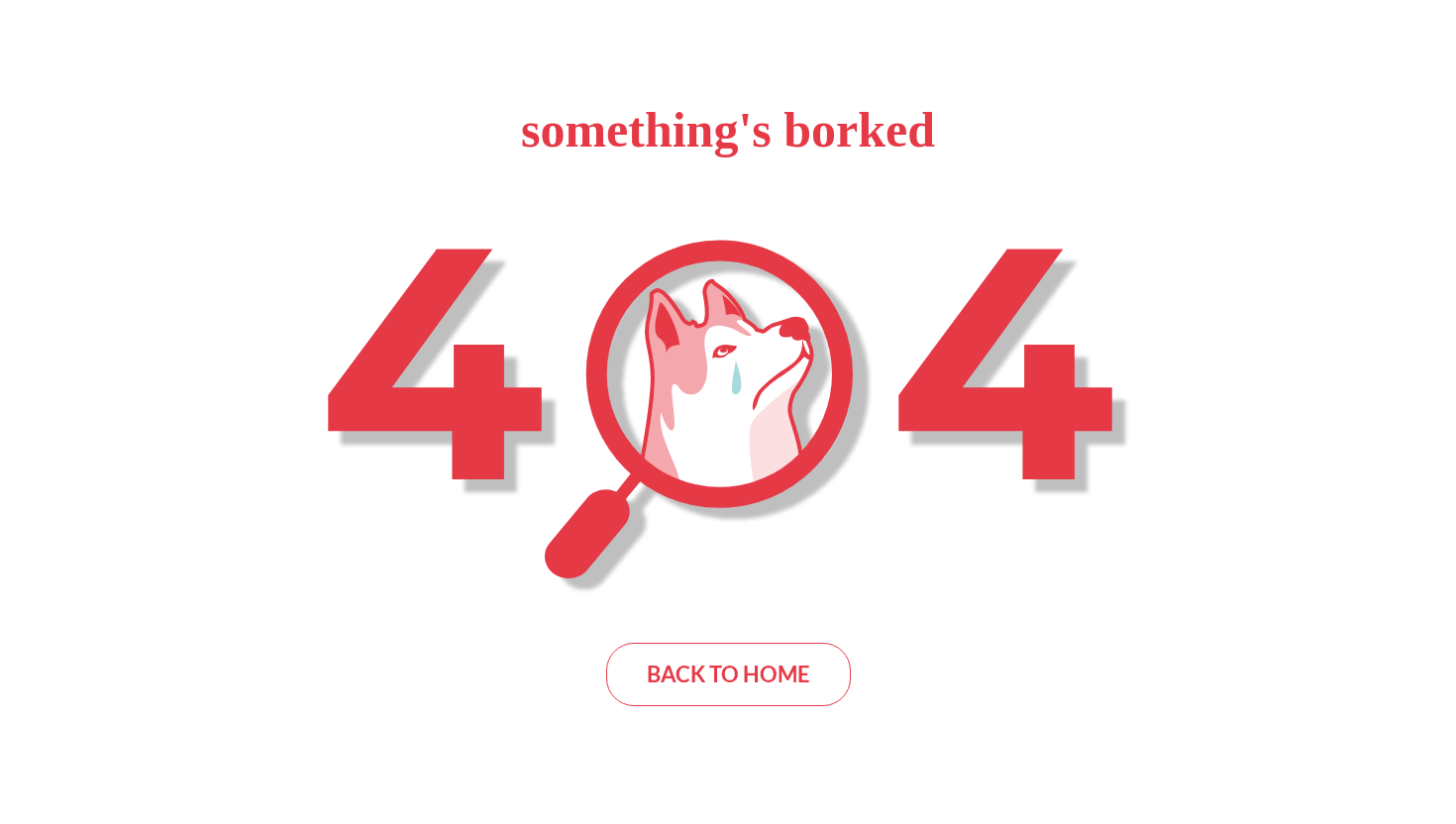 click on "something's borked BACK TO HOME" at bounding box center [728, 412] 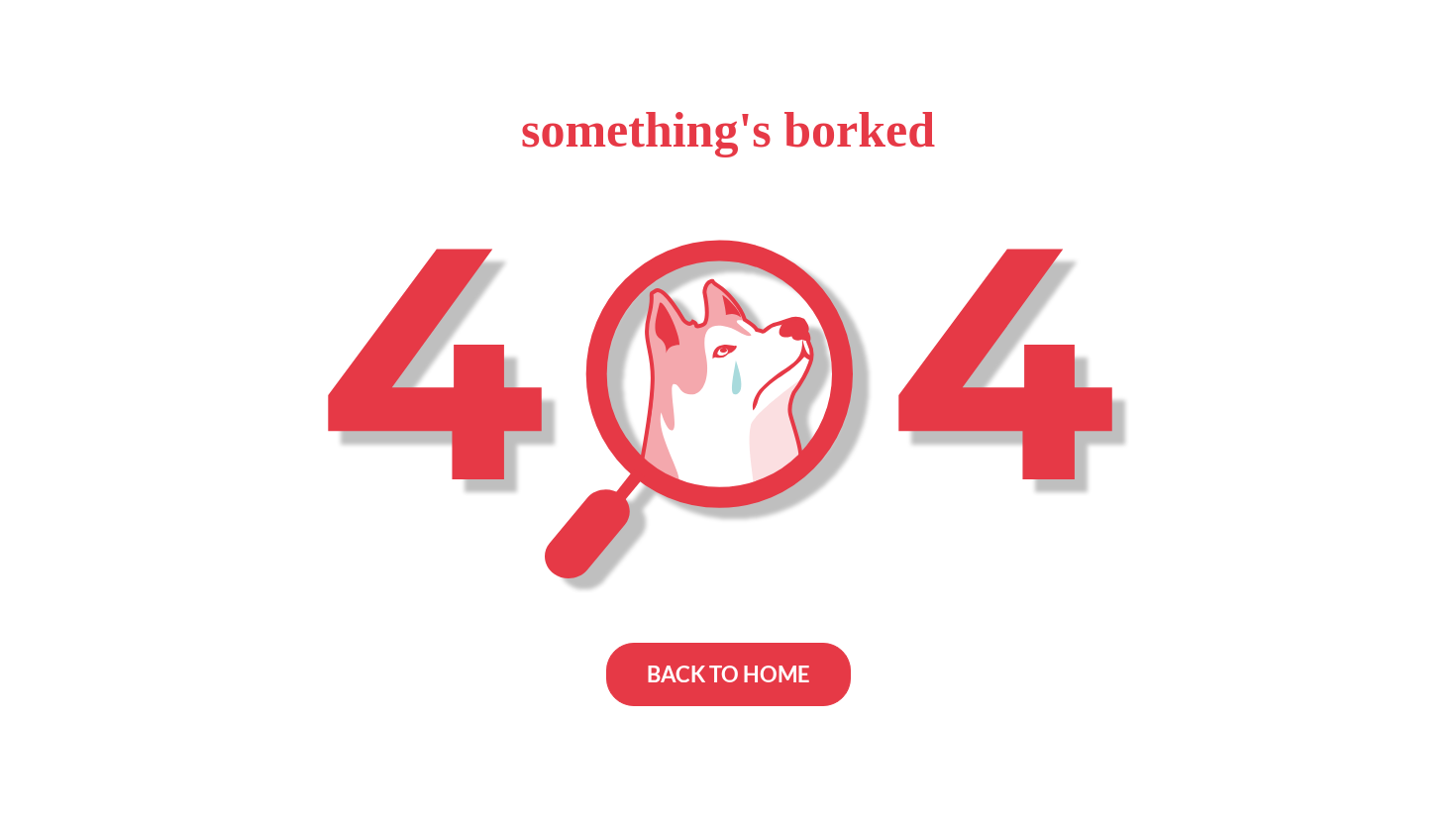click on "BACK TO HOME" at bounding box center [728, 674] 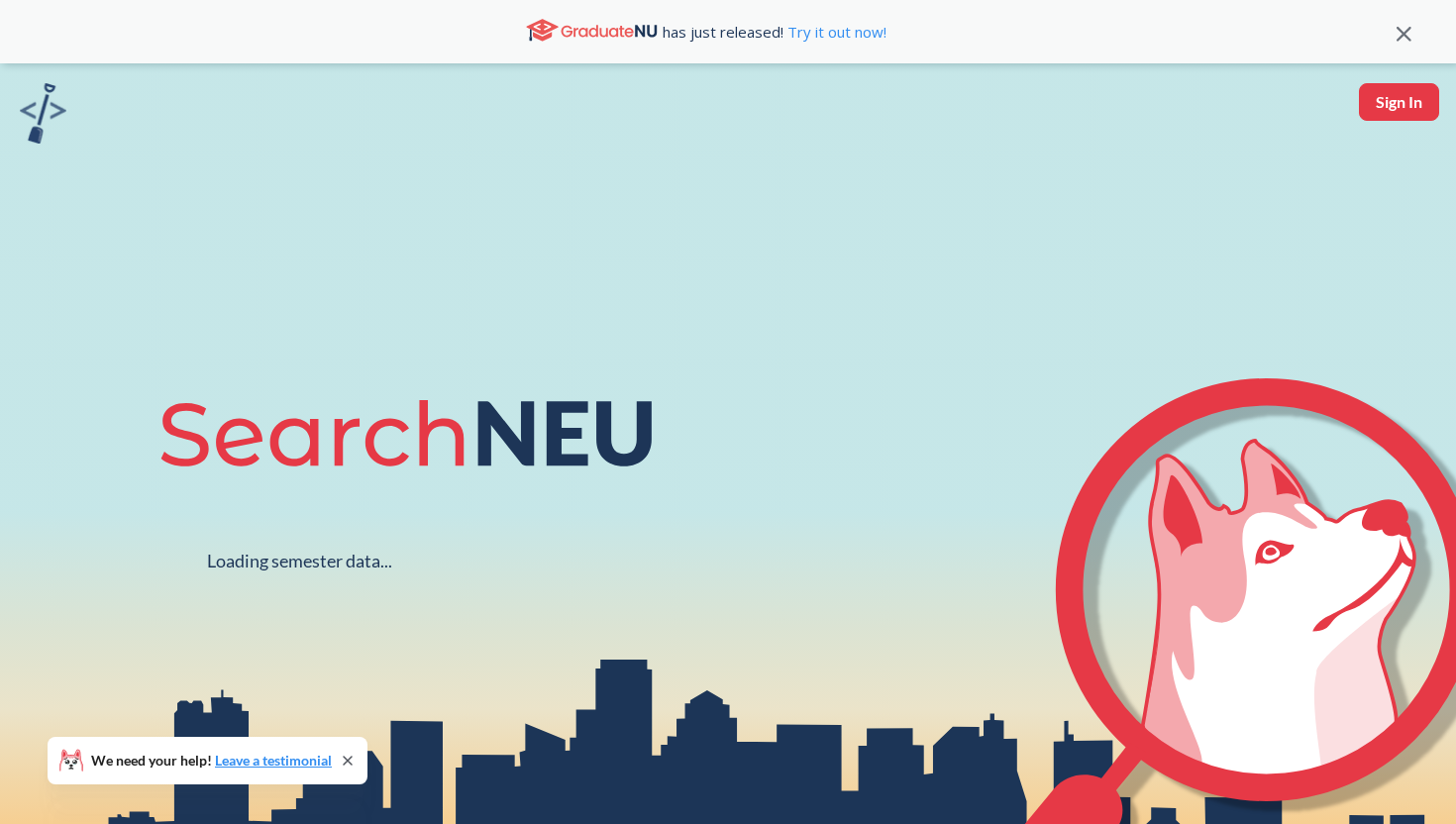 scroll, scrollTop: 0, scrollLeft: 0, axis: both 